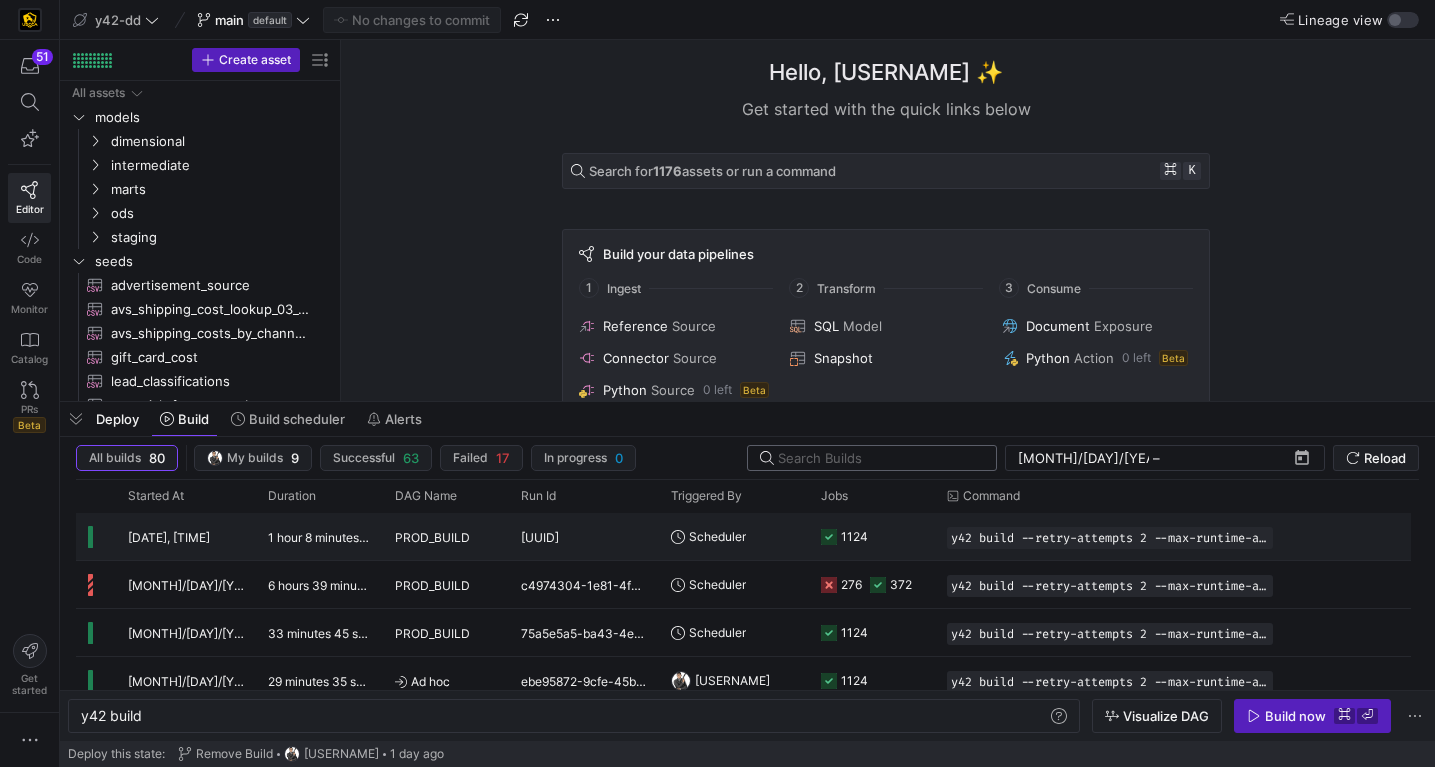 scroll, scrollTop: 0, scrollLeft: 0, axis: both 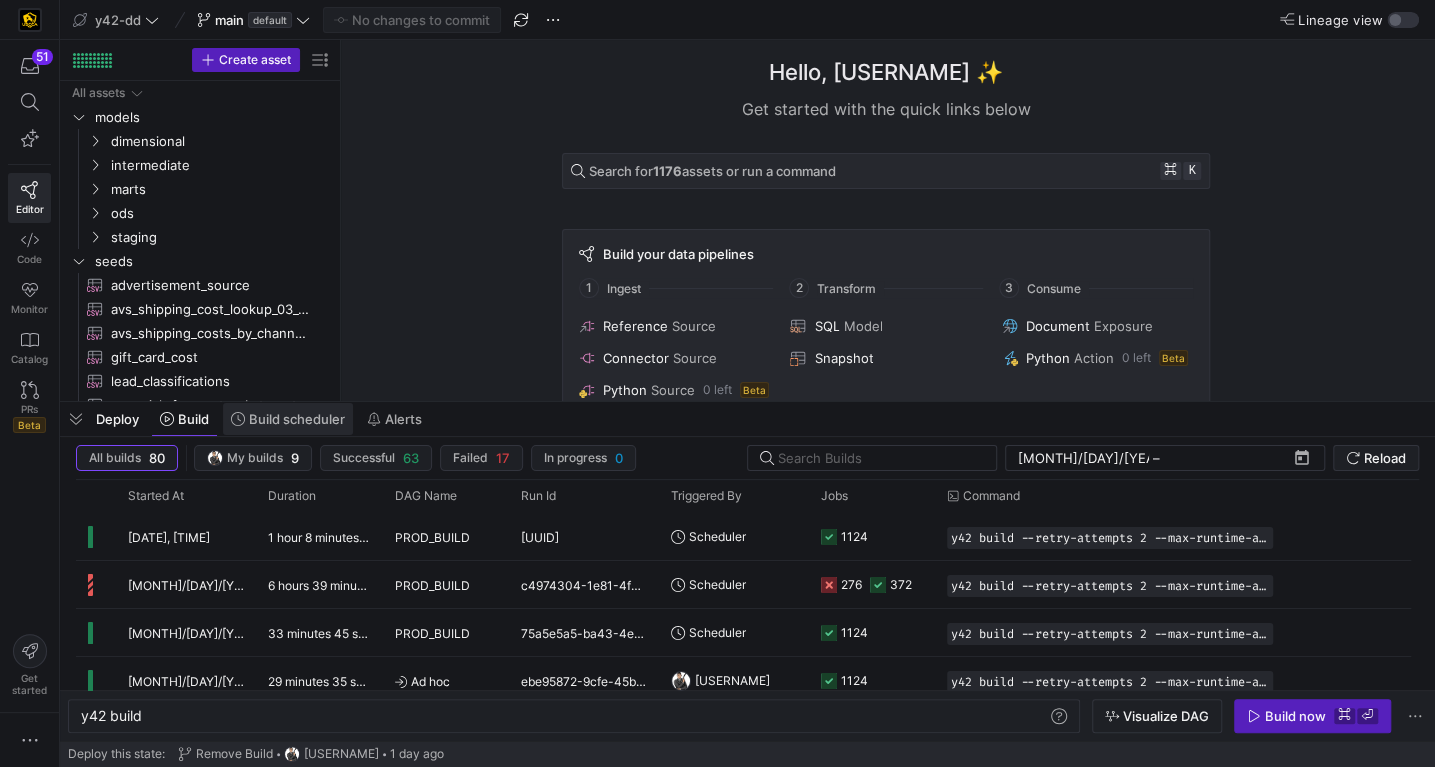 click 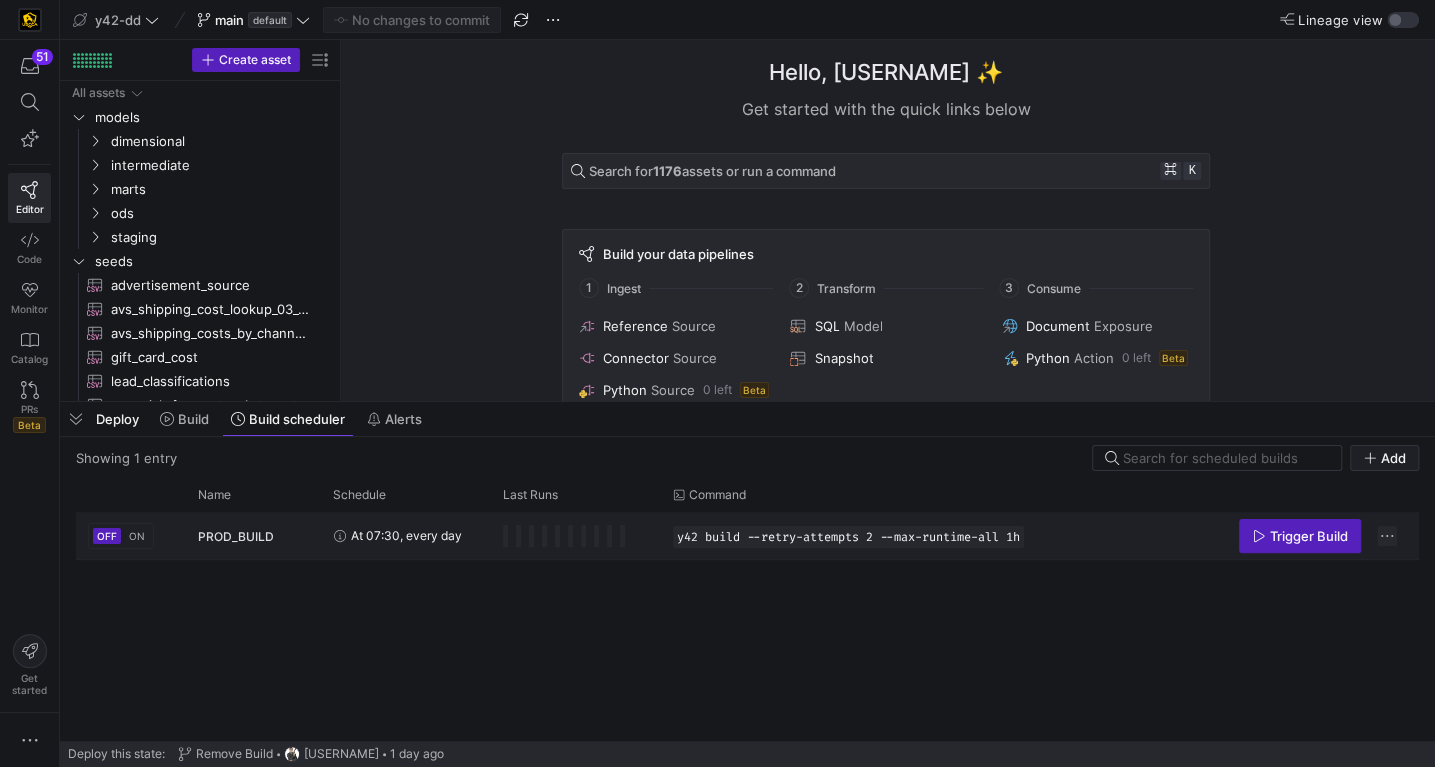 click 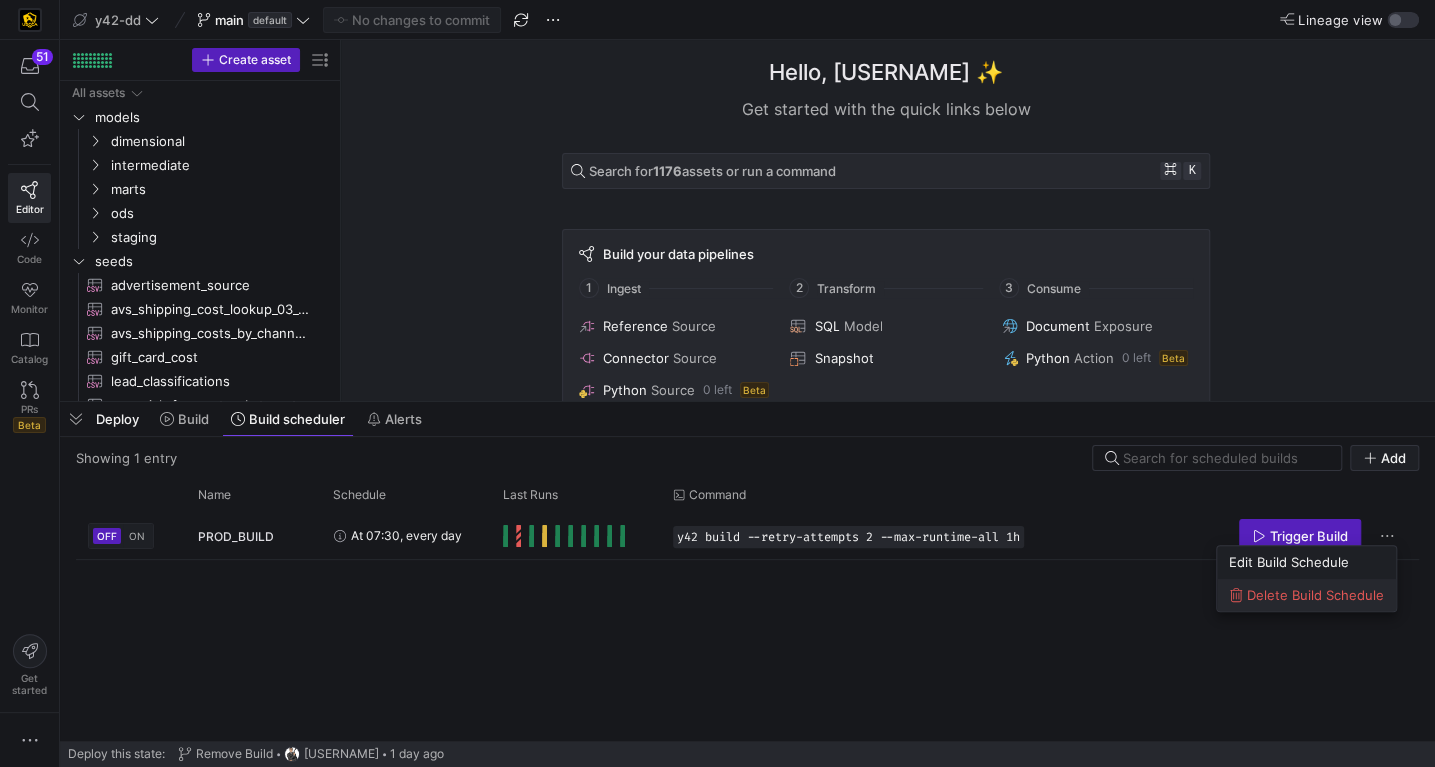 click on "Delete Build Schedule" at bounding box center [1315, 595] 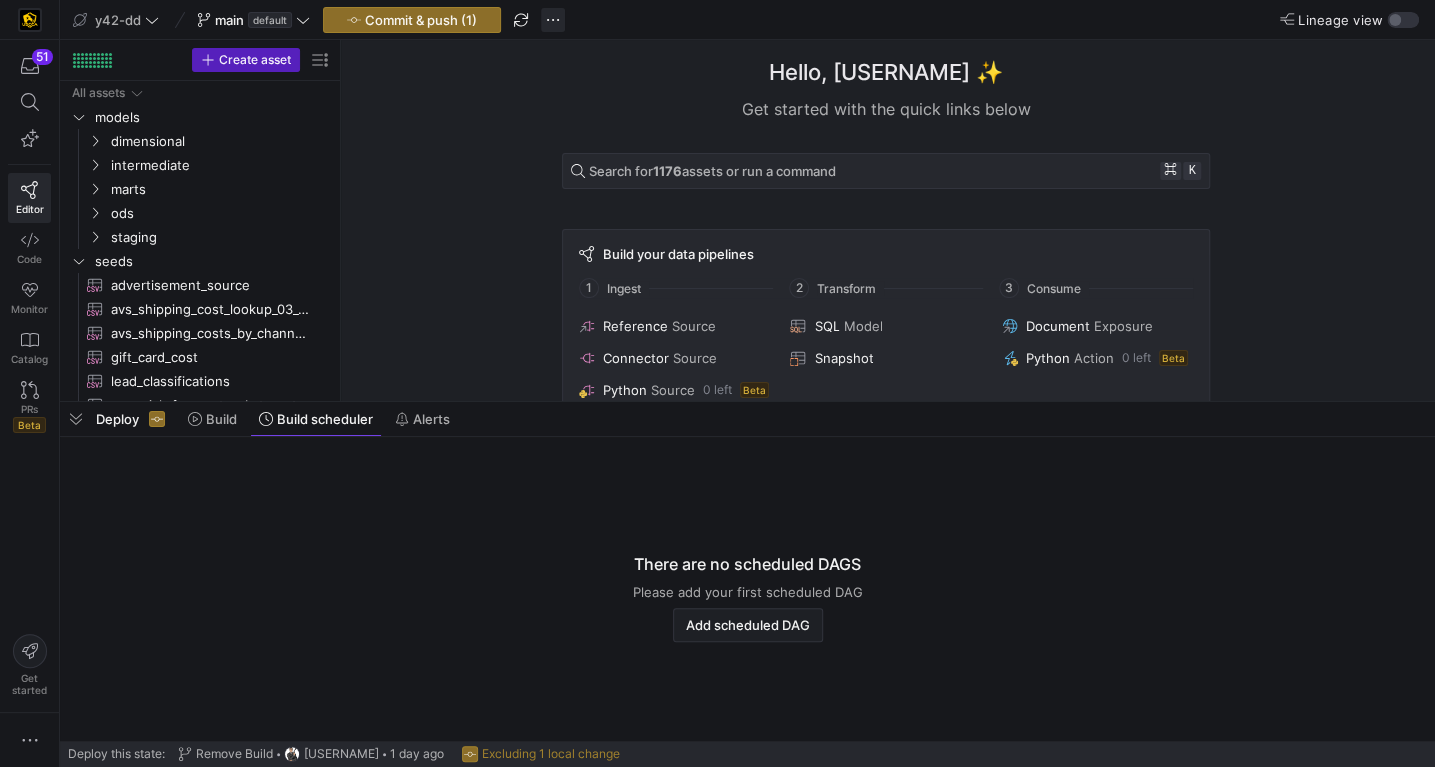 click on "y42-dd  main   default
Commit & push (1) Lineage view" 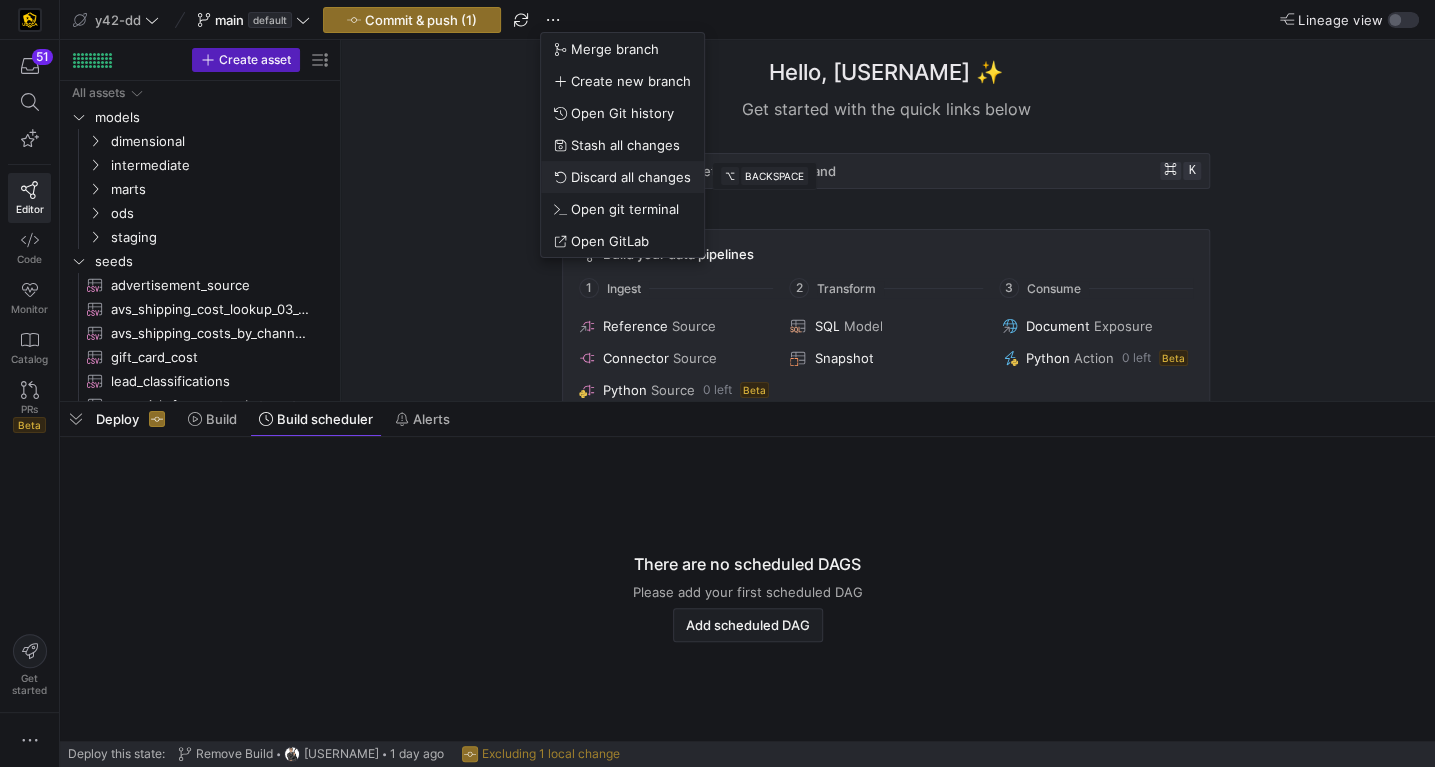 click on "Discard all changes" at bounding box center [631, 177] 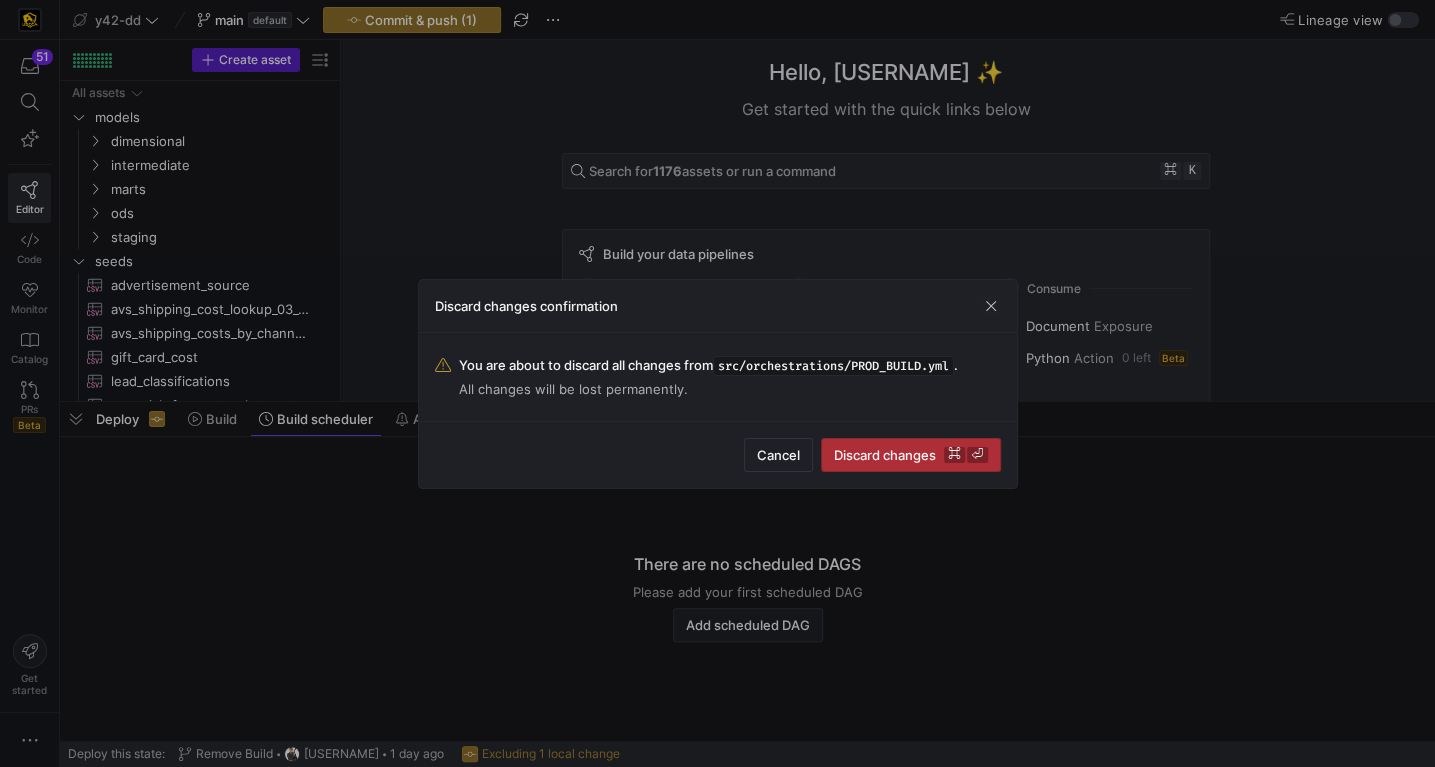 click on "Discard changes  ⌘ ⏎" at bounding box center [911, 455] 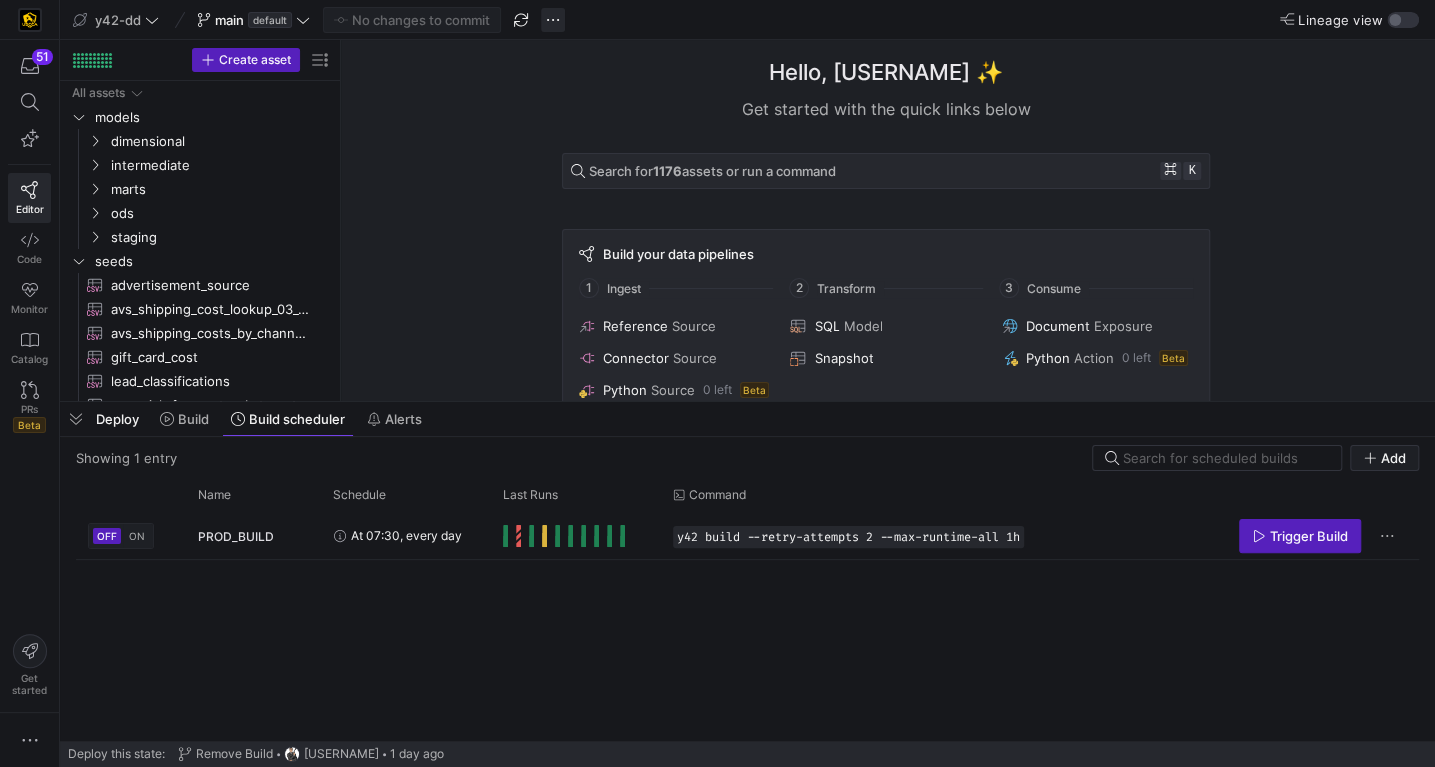 click 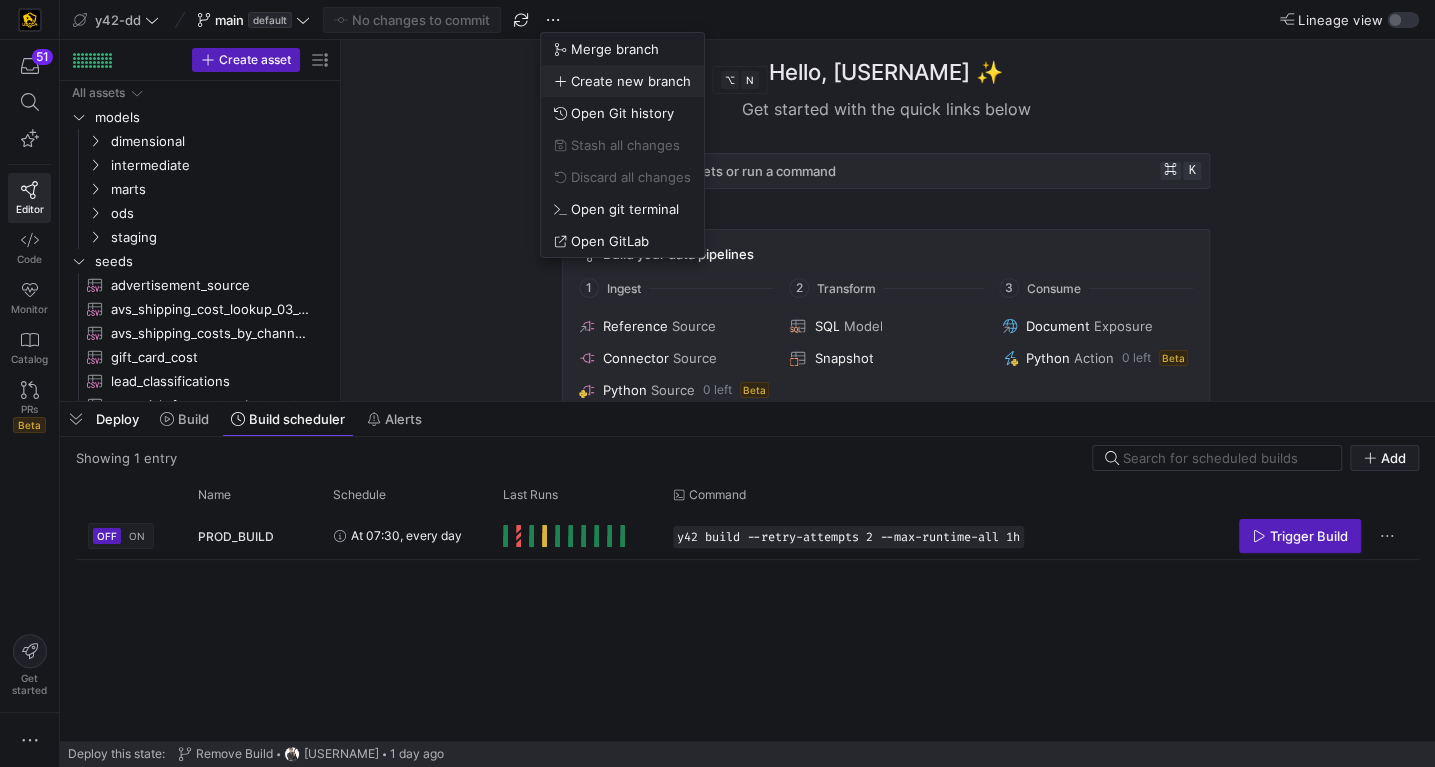click on "Create new branch" at bounding box center [631, 81] 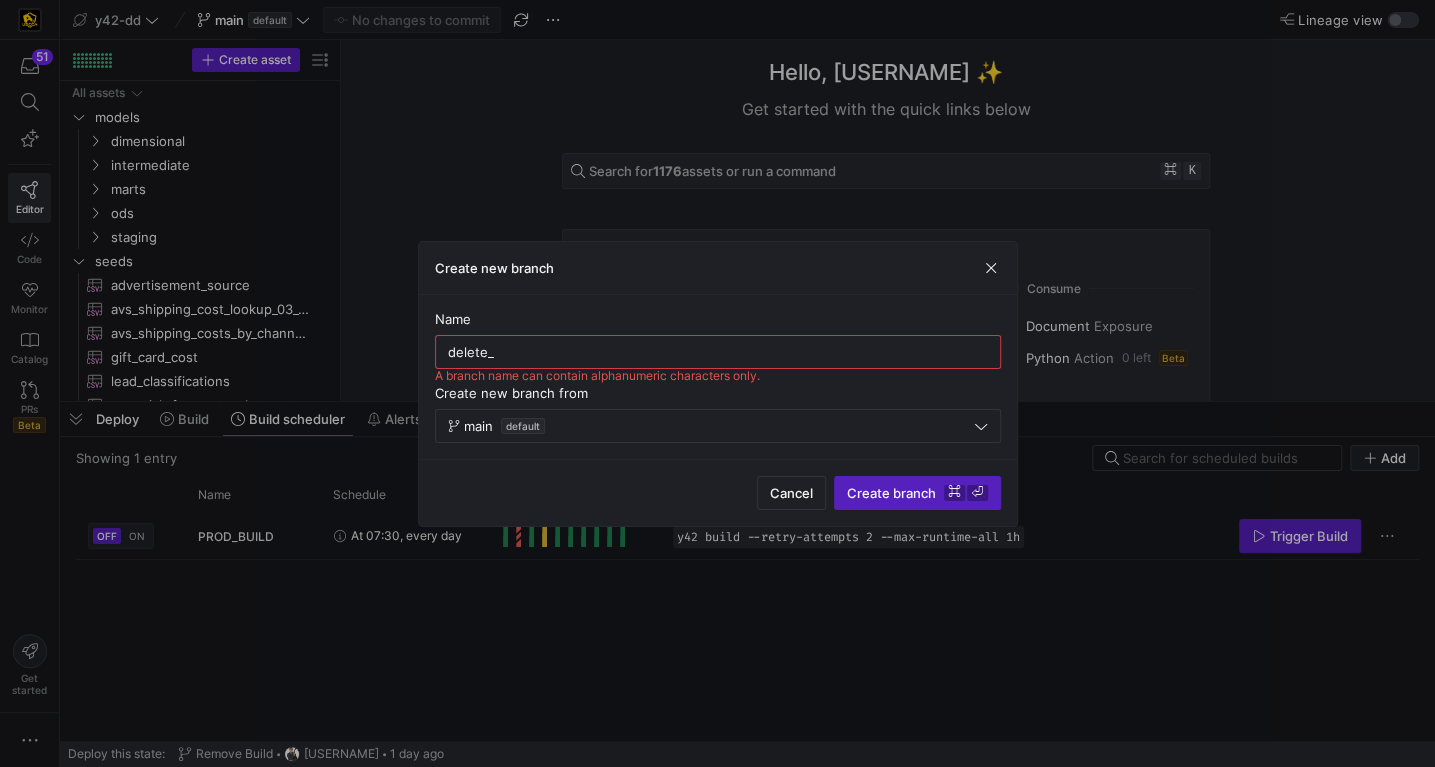 click on "delete_" at bounding box center (718, 352) 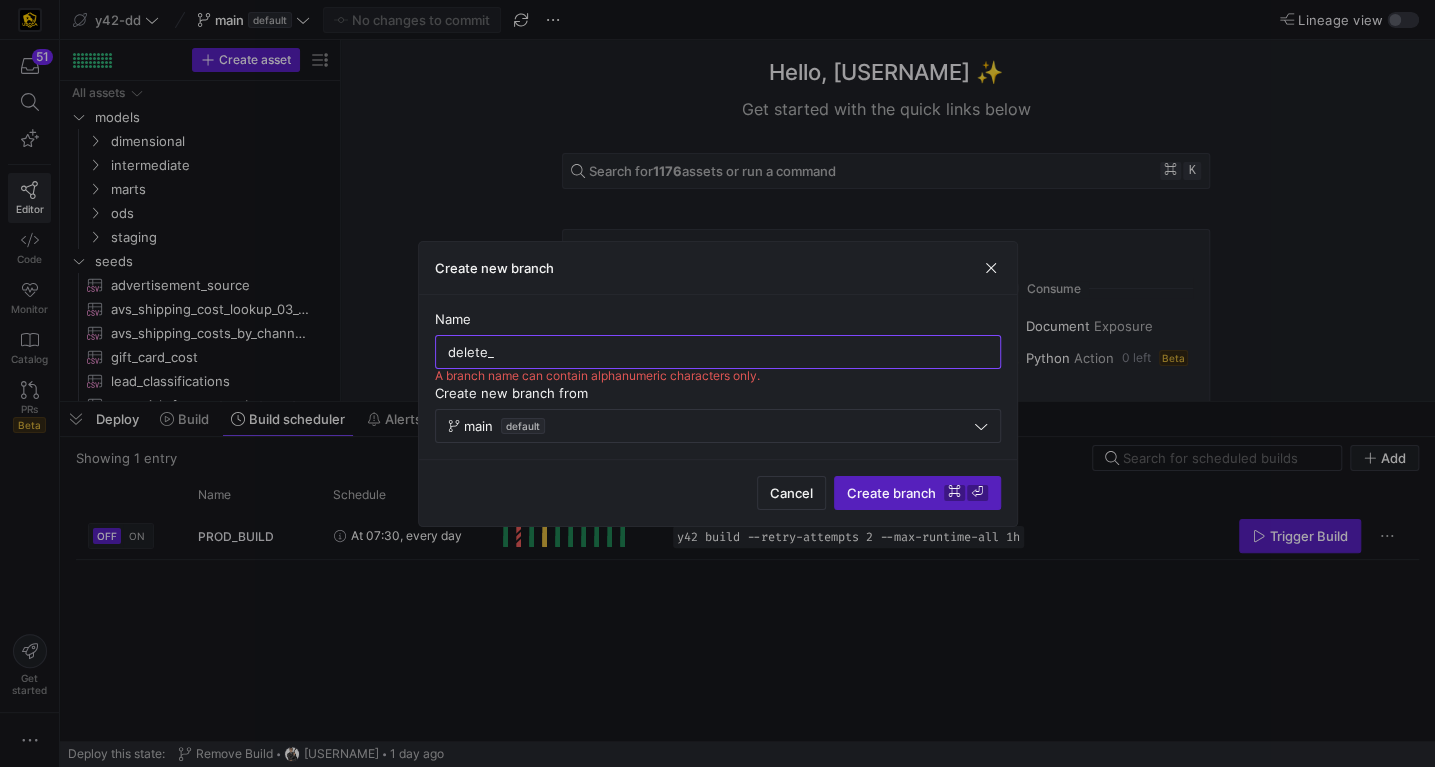 drag, startPoint x: 320, startPoint y: 322, endPoint x: 279, endPoint y: 314, distance: 41.773197 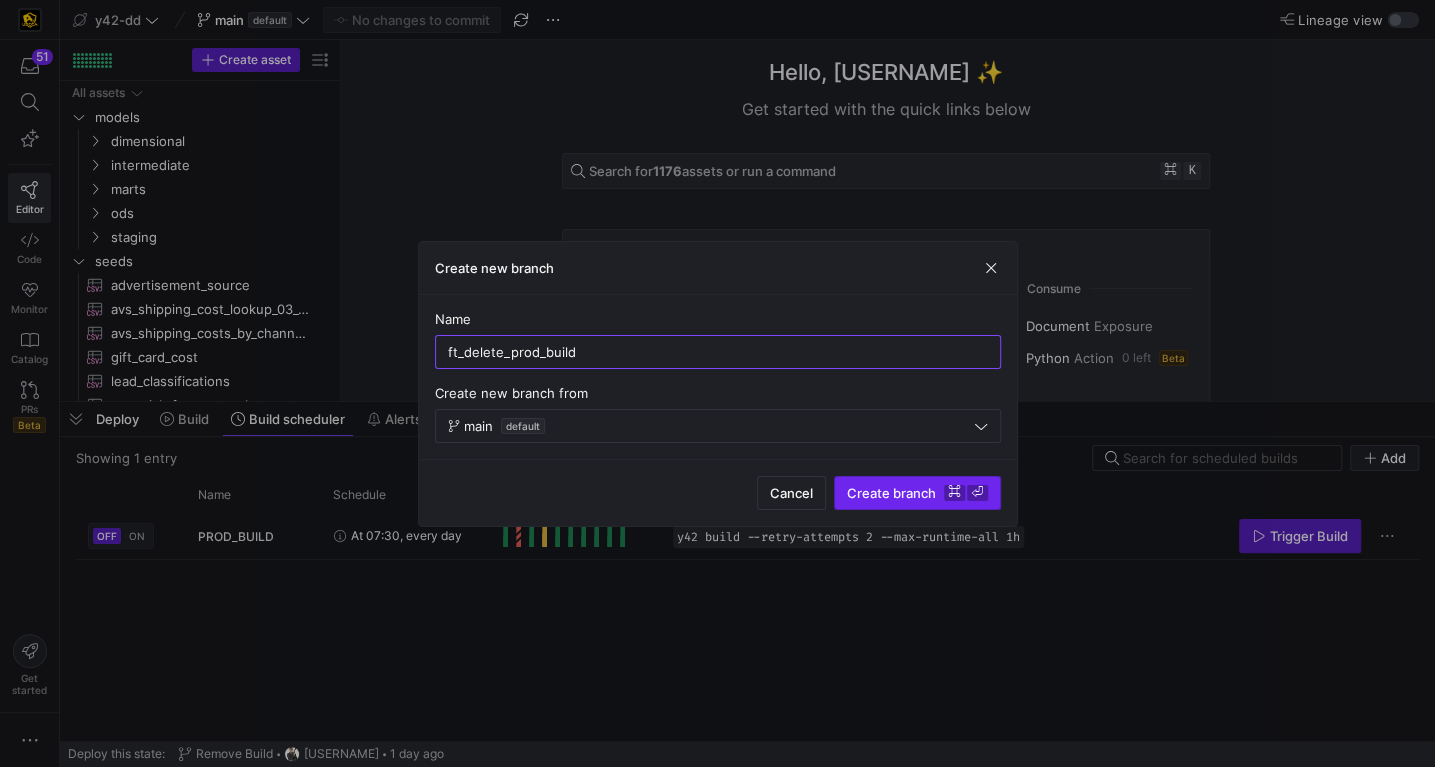 type on "ft_delete_prod_build" 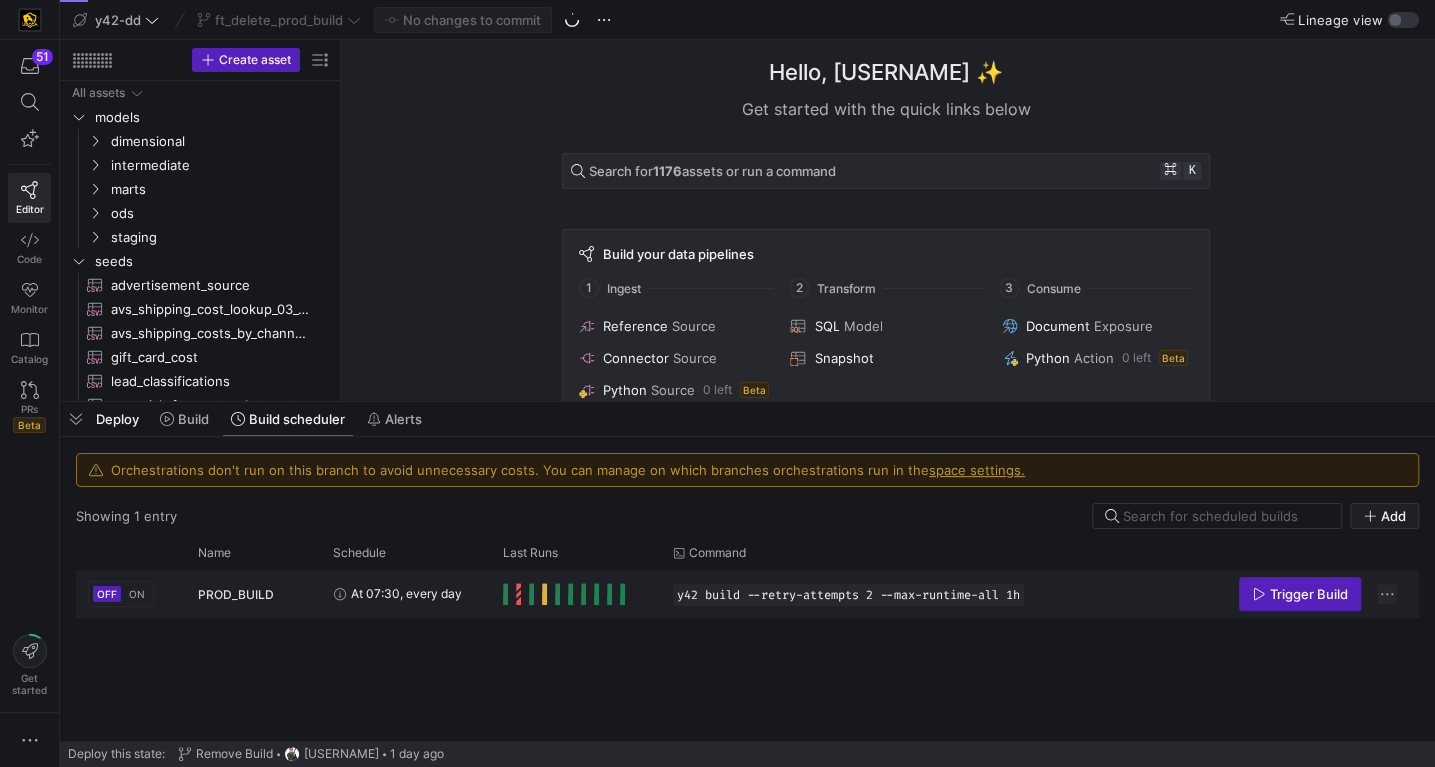 click 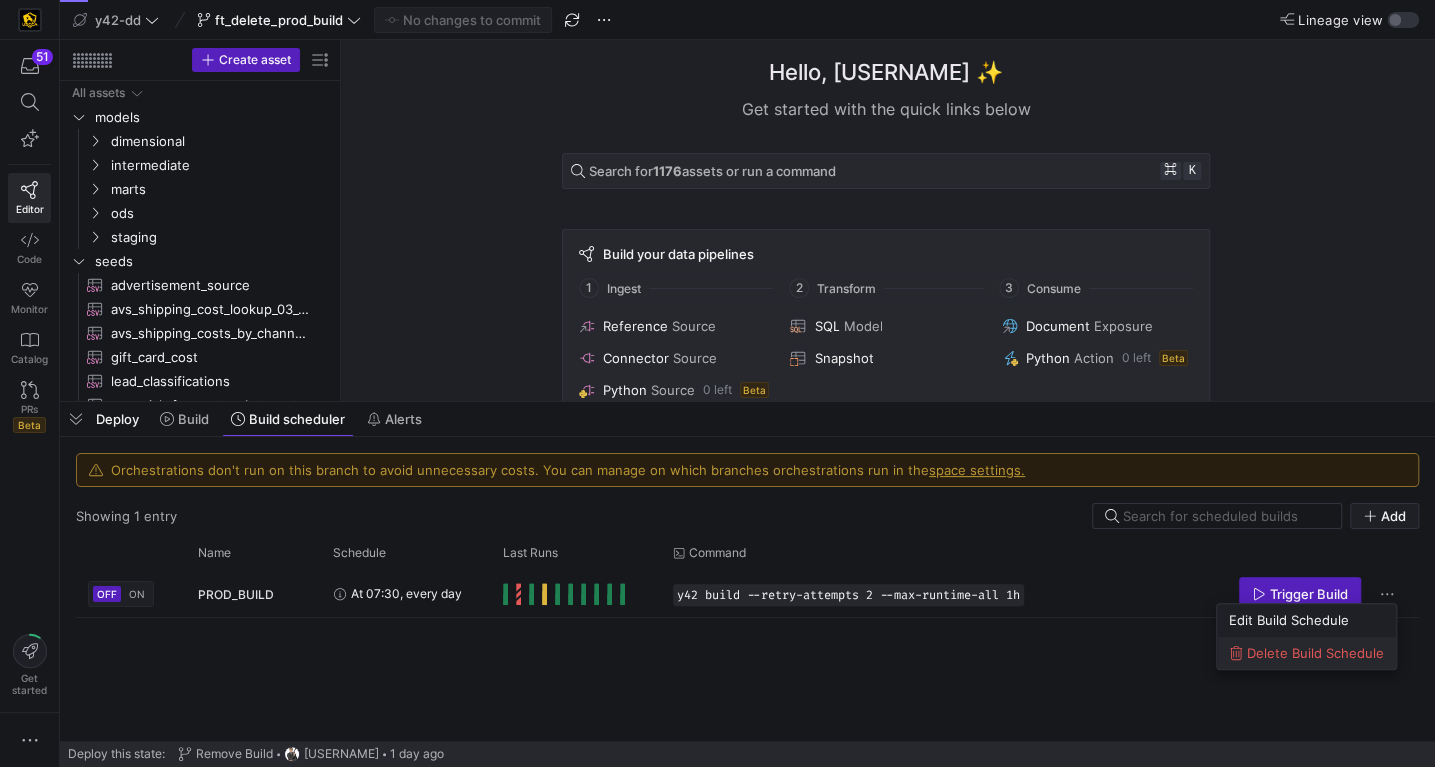 click on "Delete Build Schedule" at bounding box center (1315, 653) 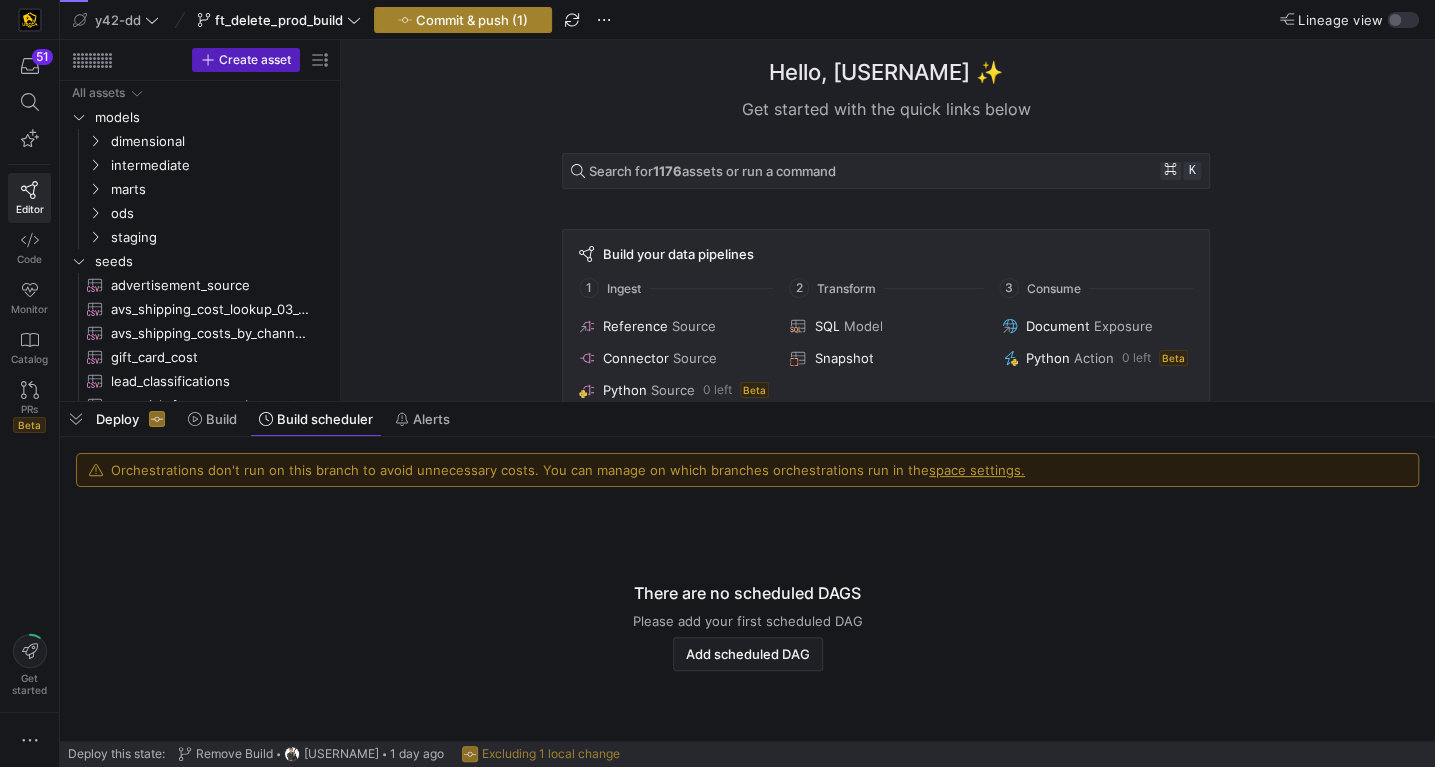 click on "Commit & push (1)" at bounding box center [472, 20] 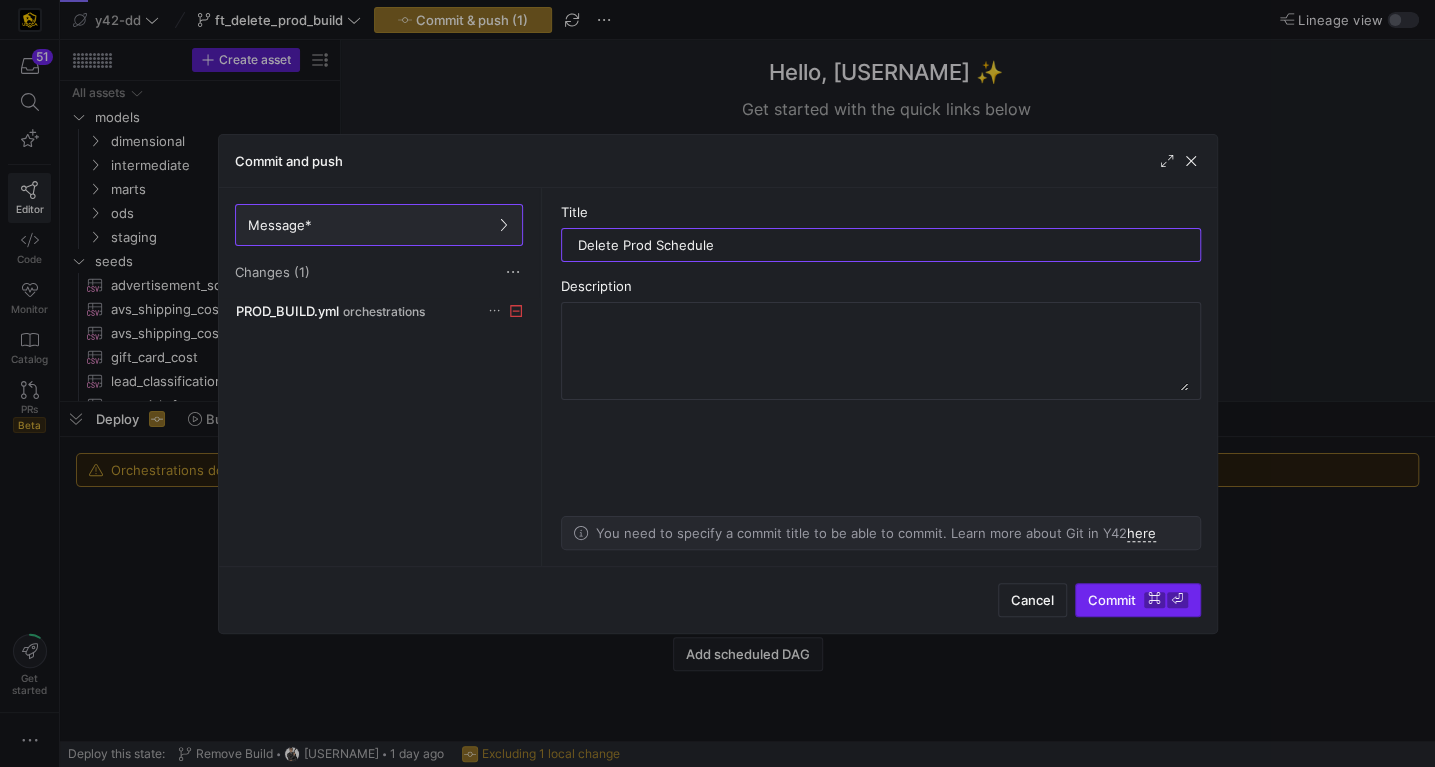 type on "Delete Prod Schedule" 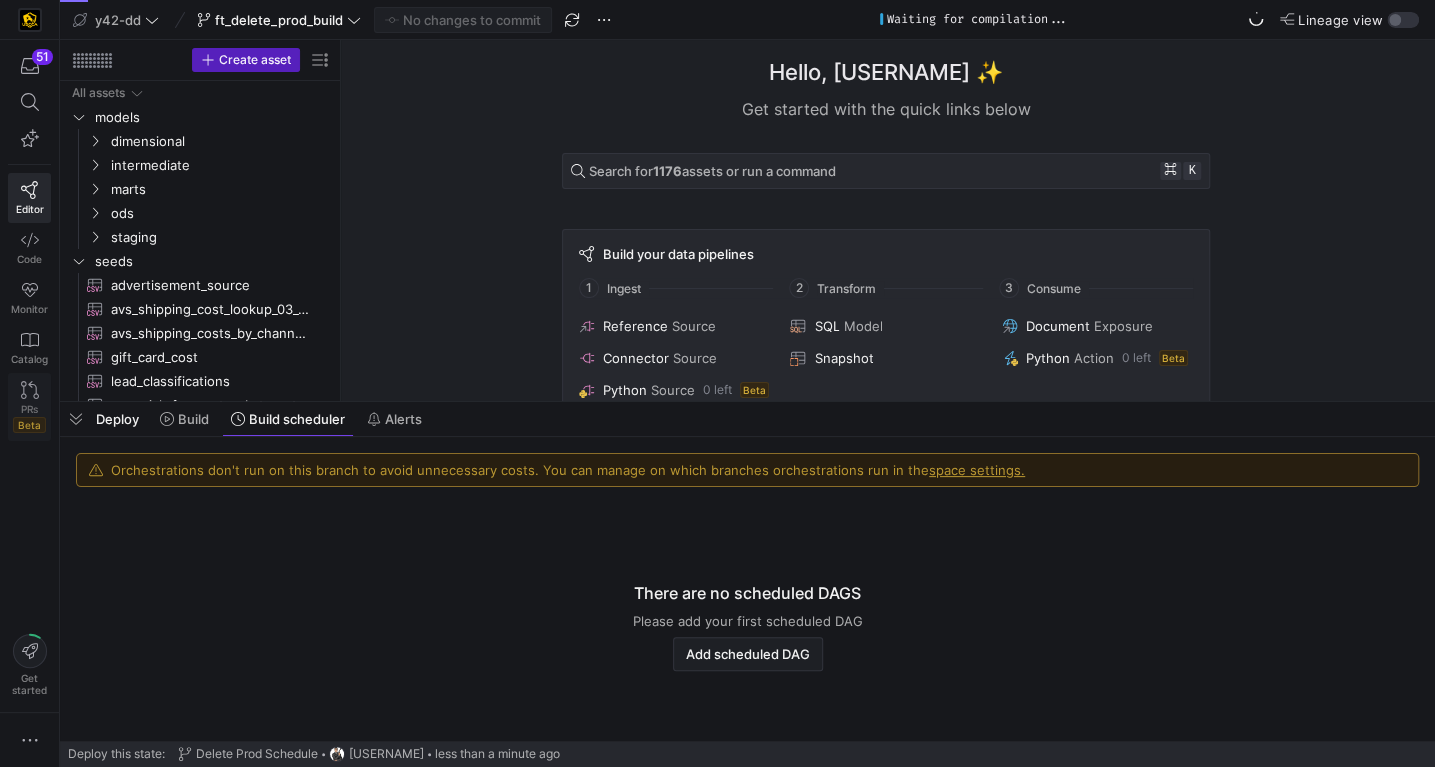 click 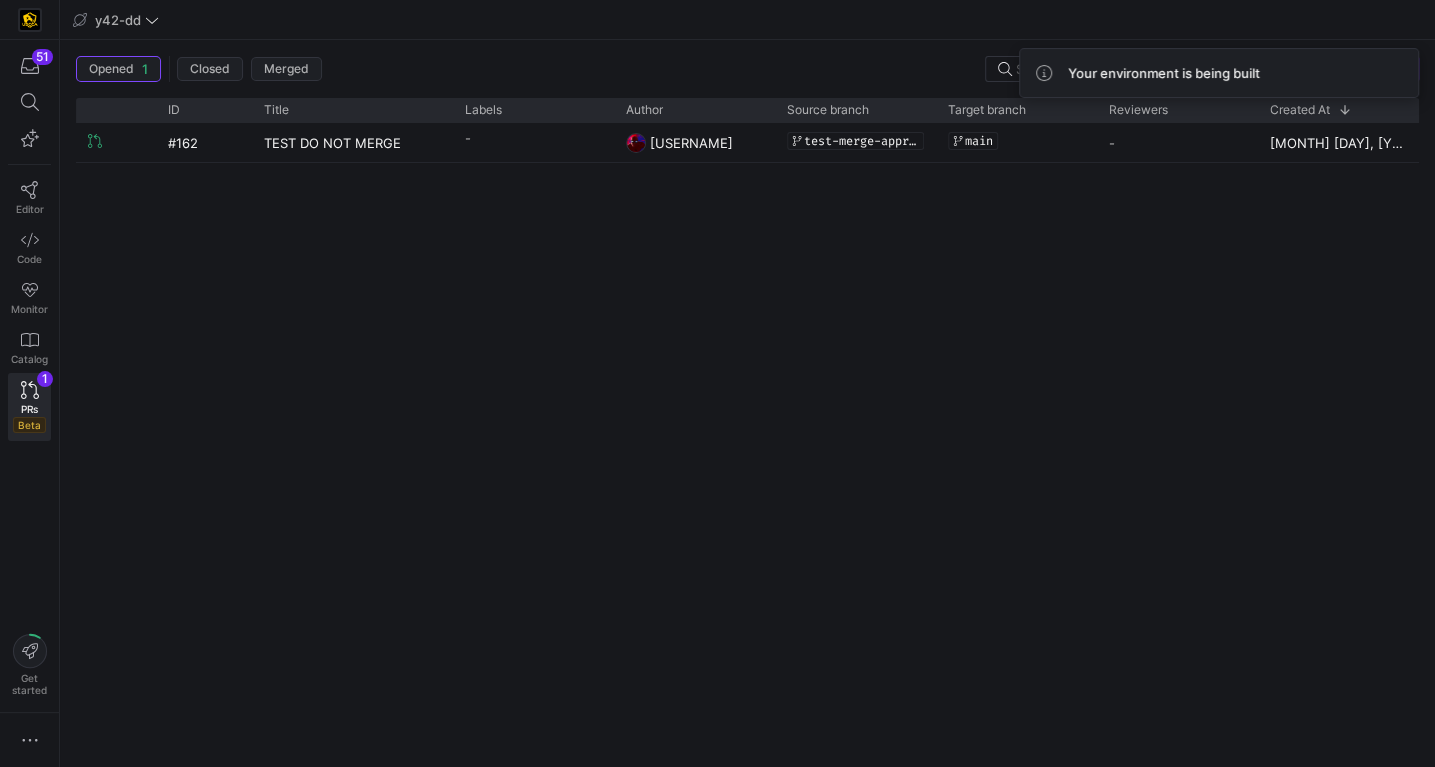 click on "#162 TEST DO NOT MERGE -  Bret Harvestine  test-merge-approval-git-policy-20250717 main - Jul 17, 2025, 12:32 PM" 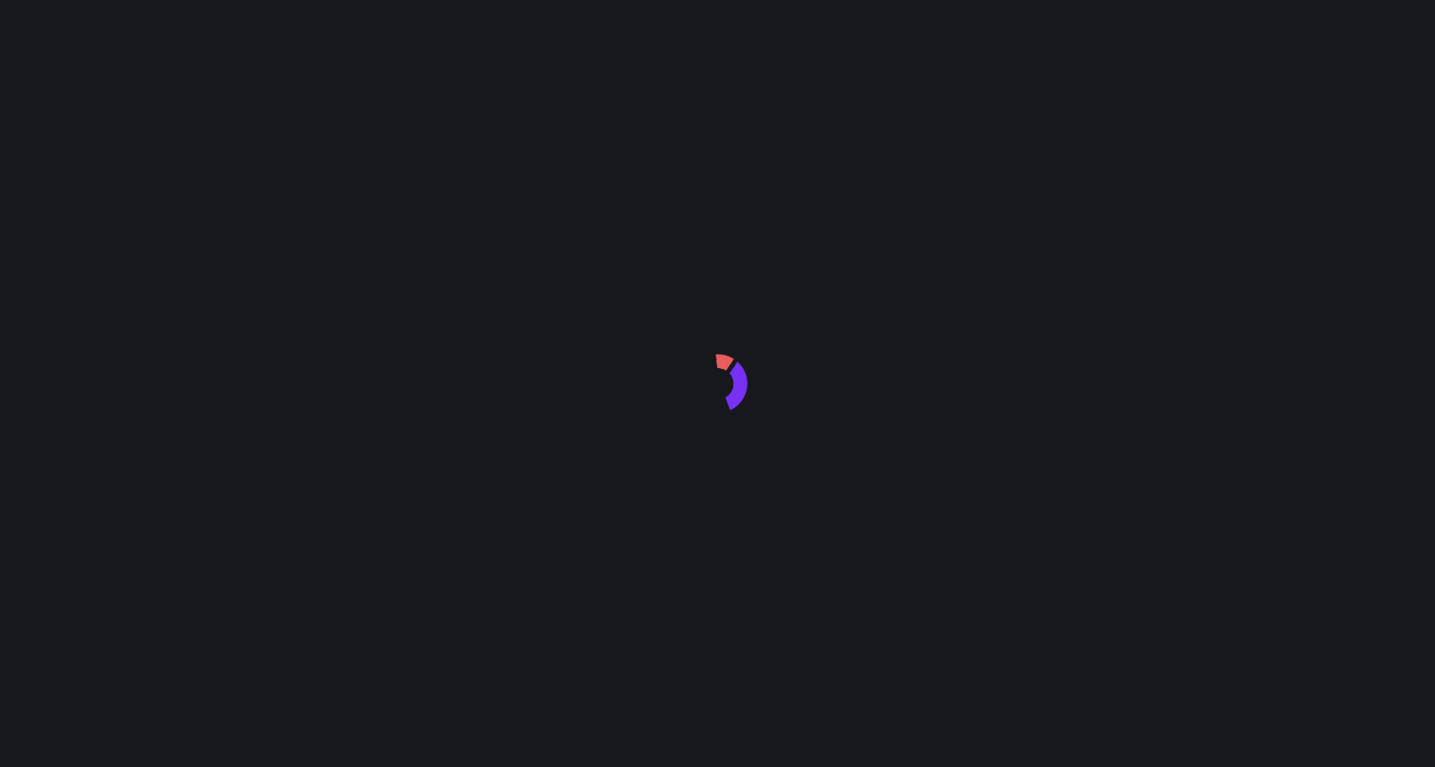 scroll, scrollTop: 0, scrollLeft: 0, axis: both 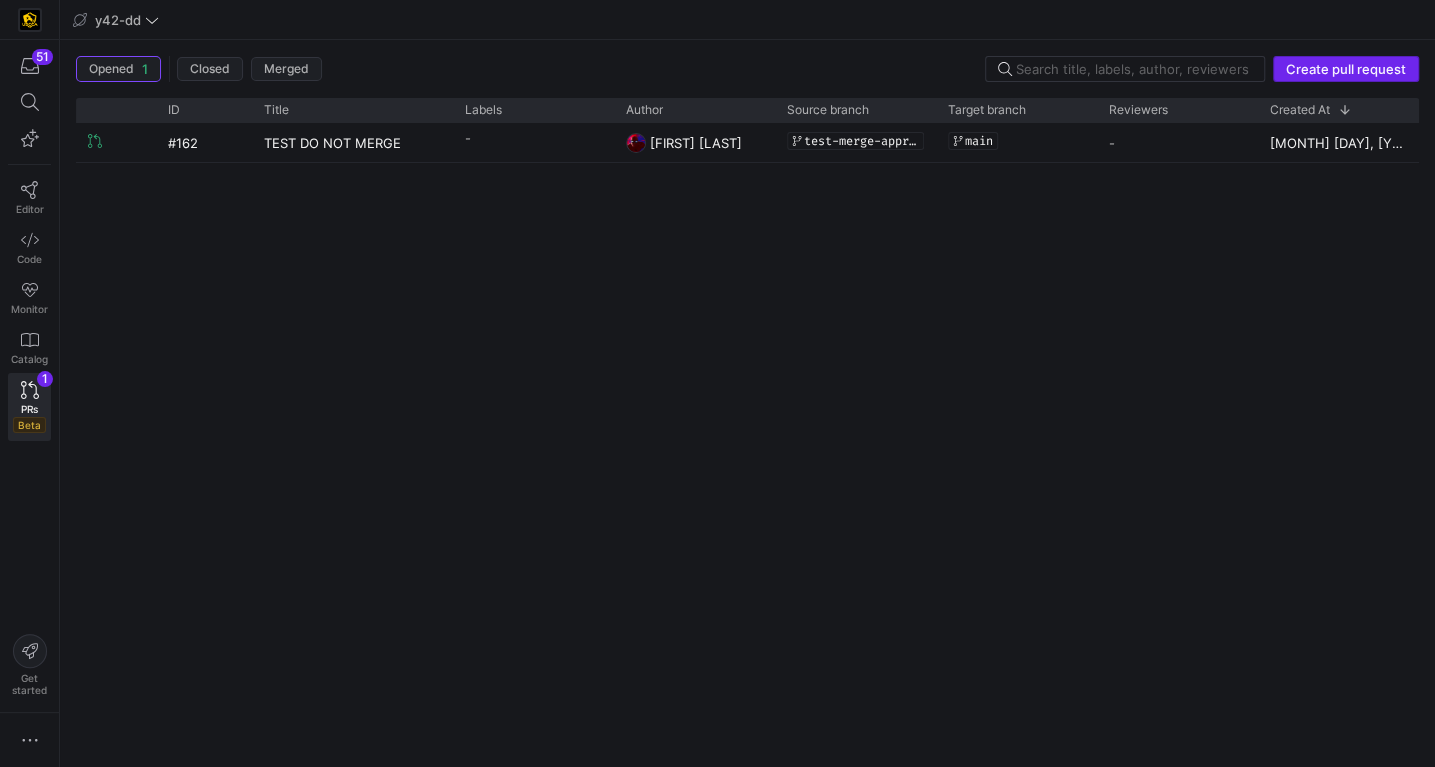 click on "Create pull request" at bounding box center [1346, 69] 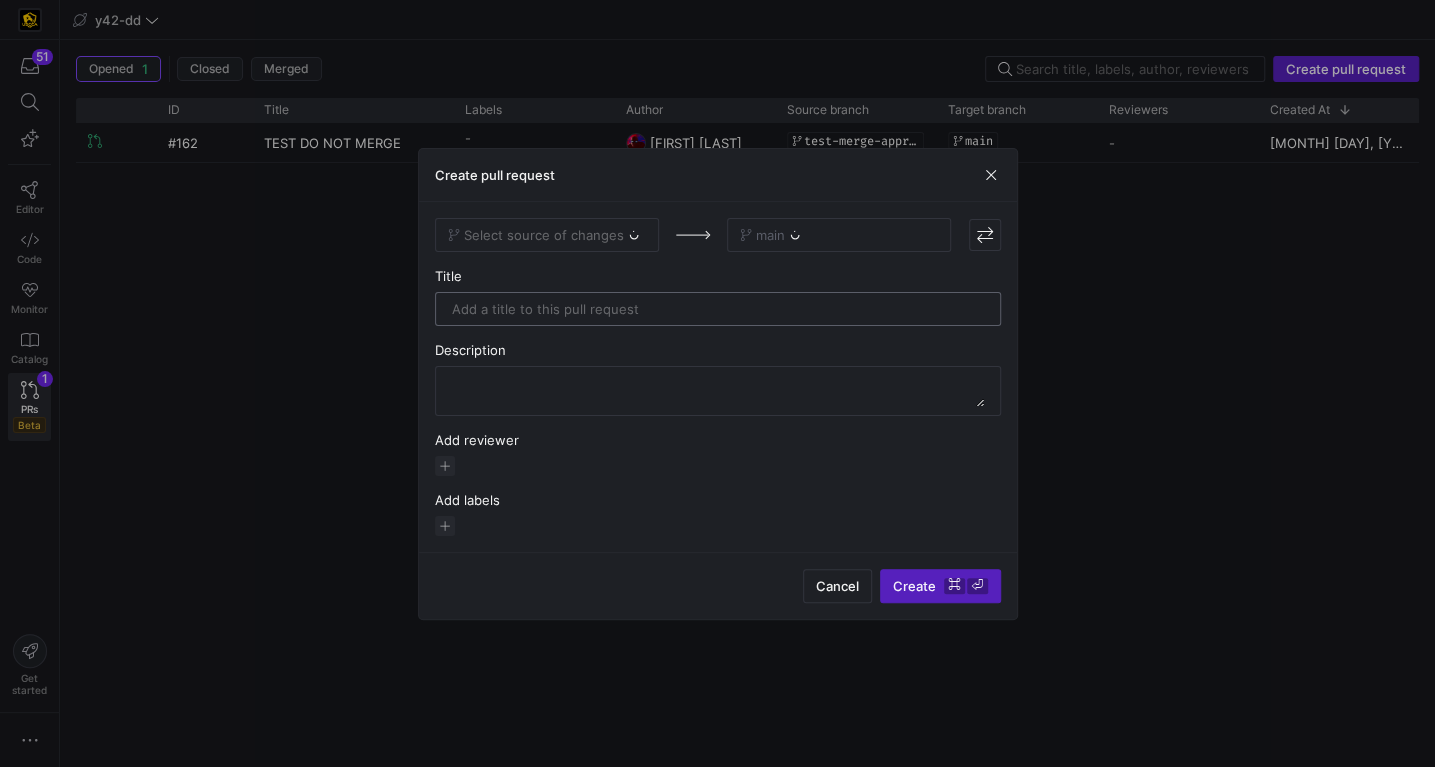 click at bounding box center [718, 309] 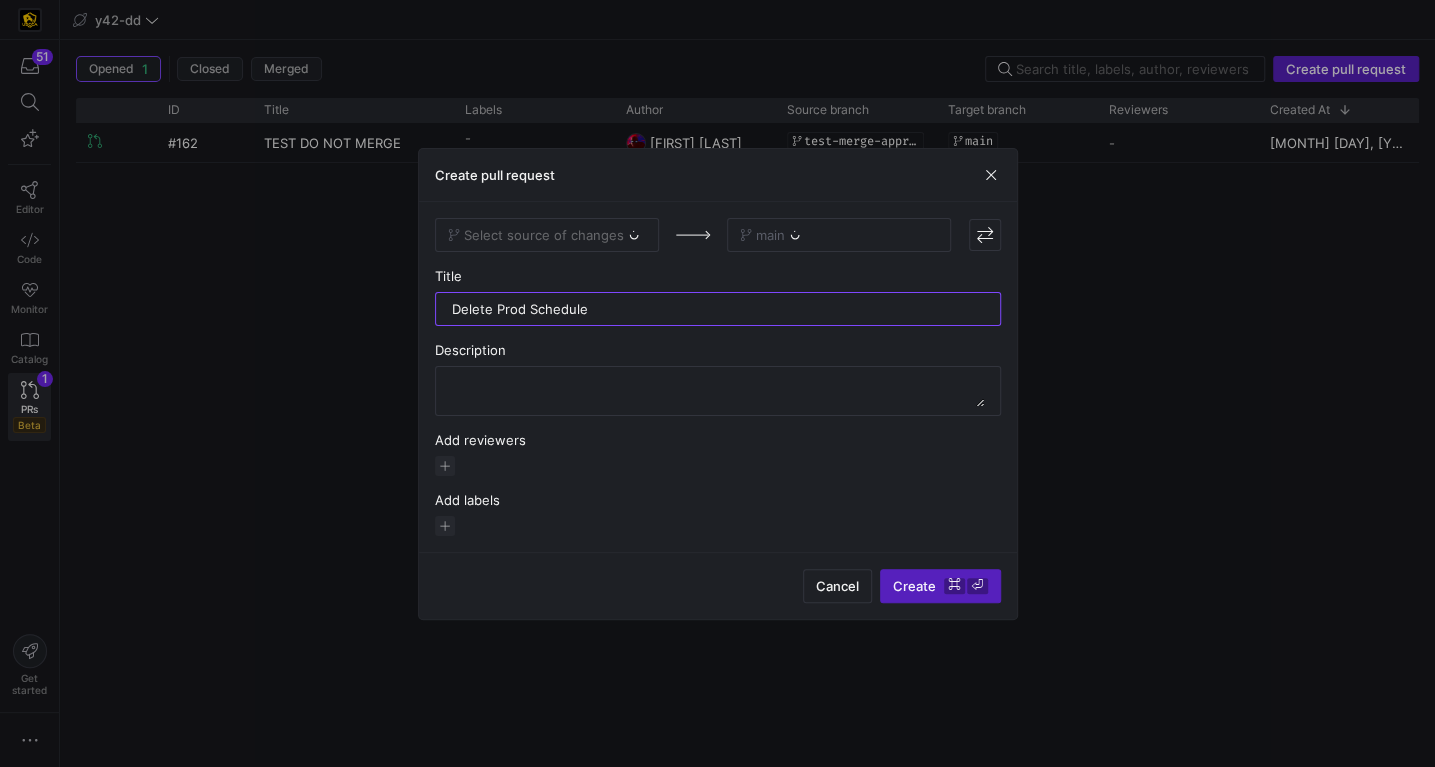 type on "Delete Prod Schedule" 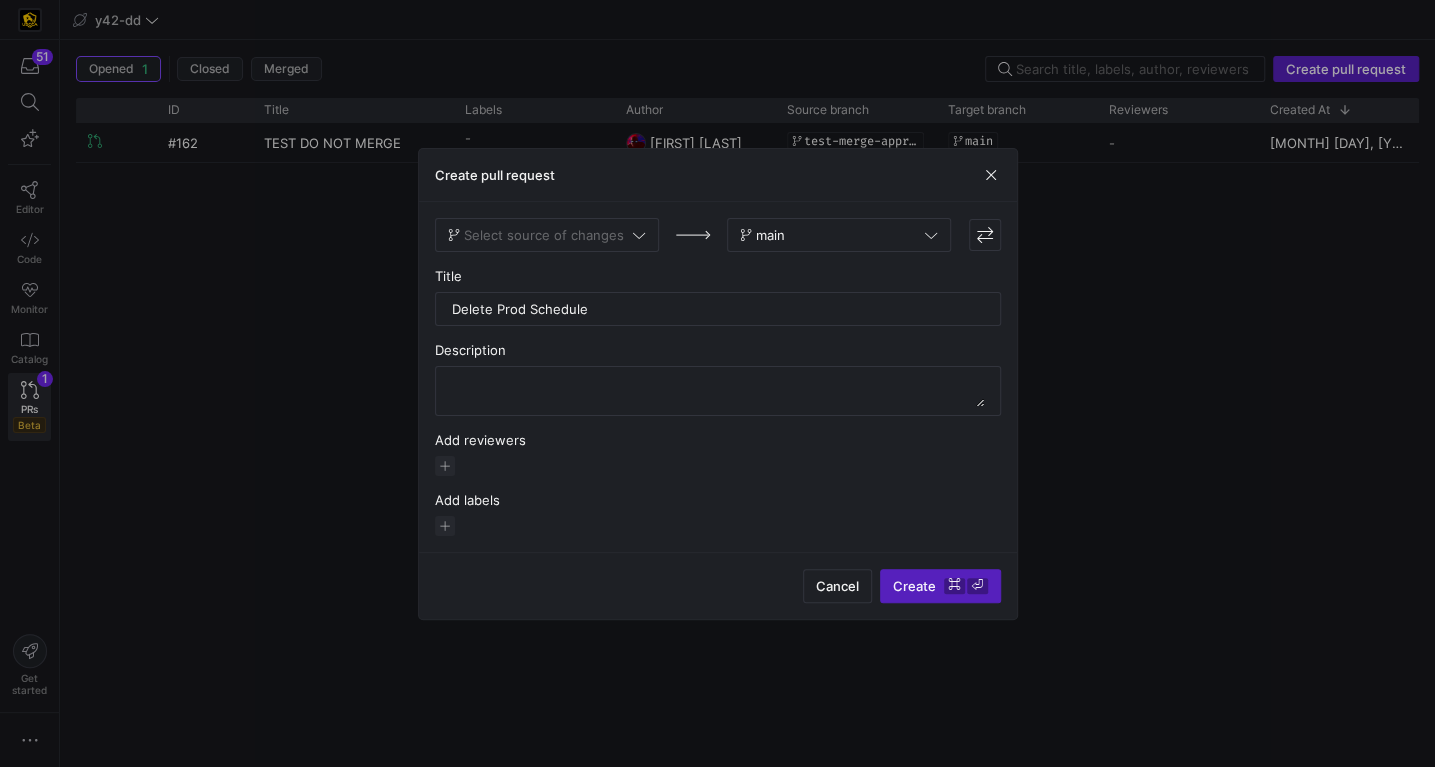 click on "Create pull request" at bounding box center (718, 175) 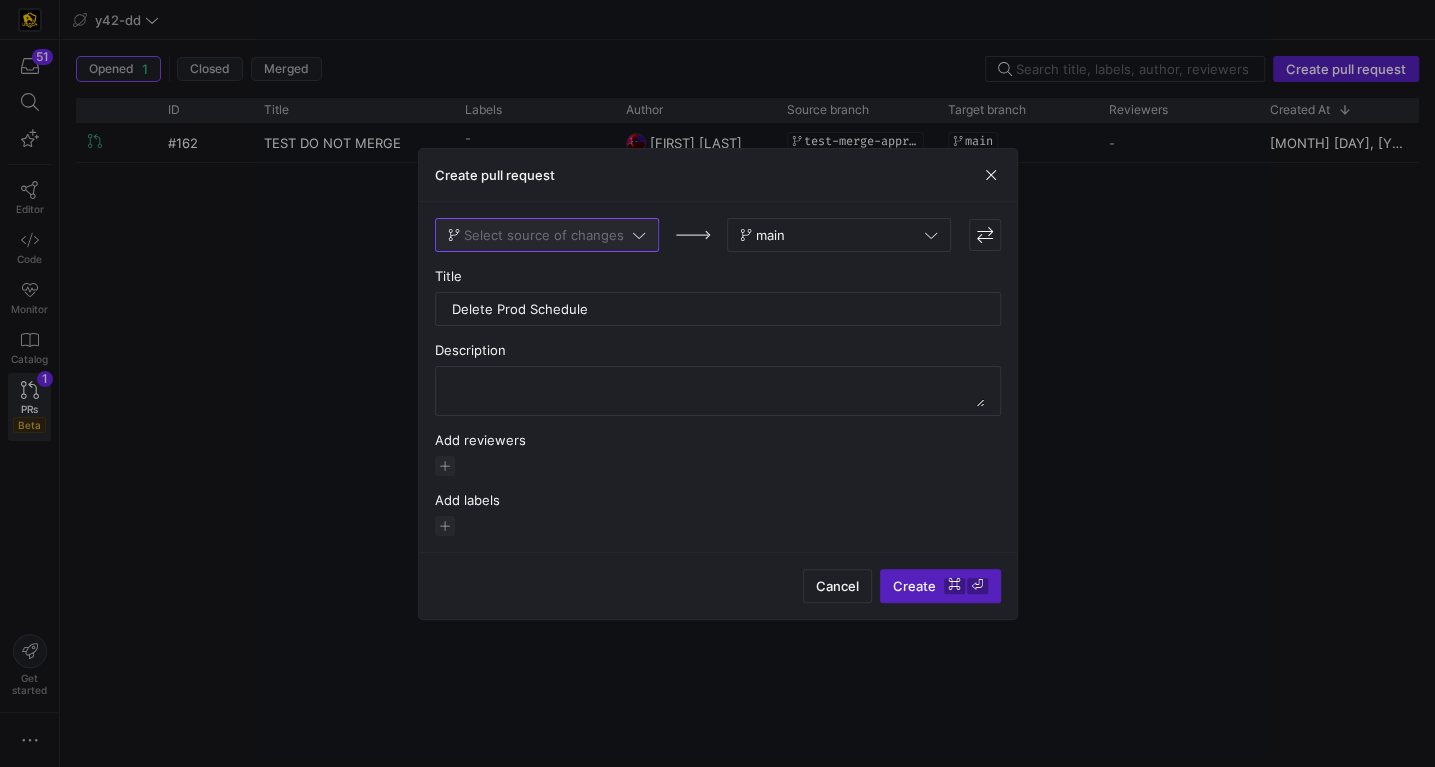 click on "Select source of changes" at bounding box center (544, 235) 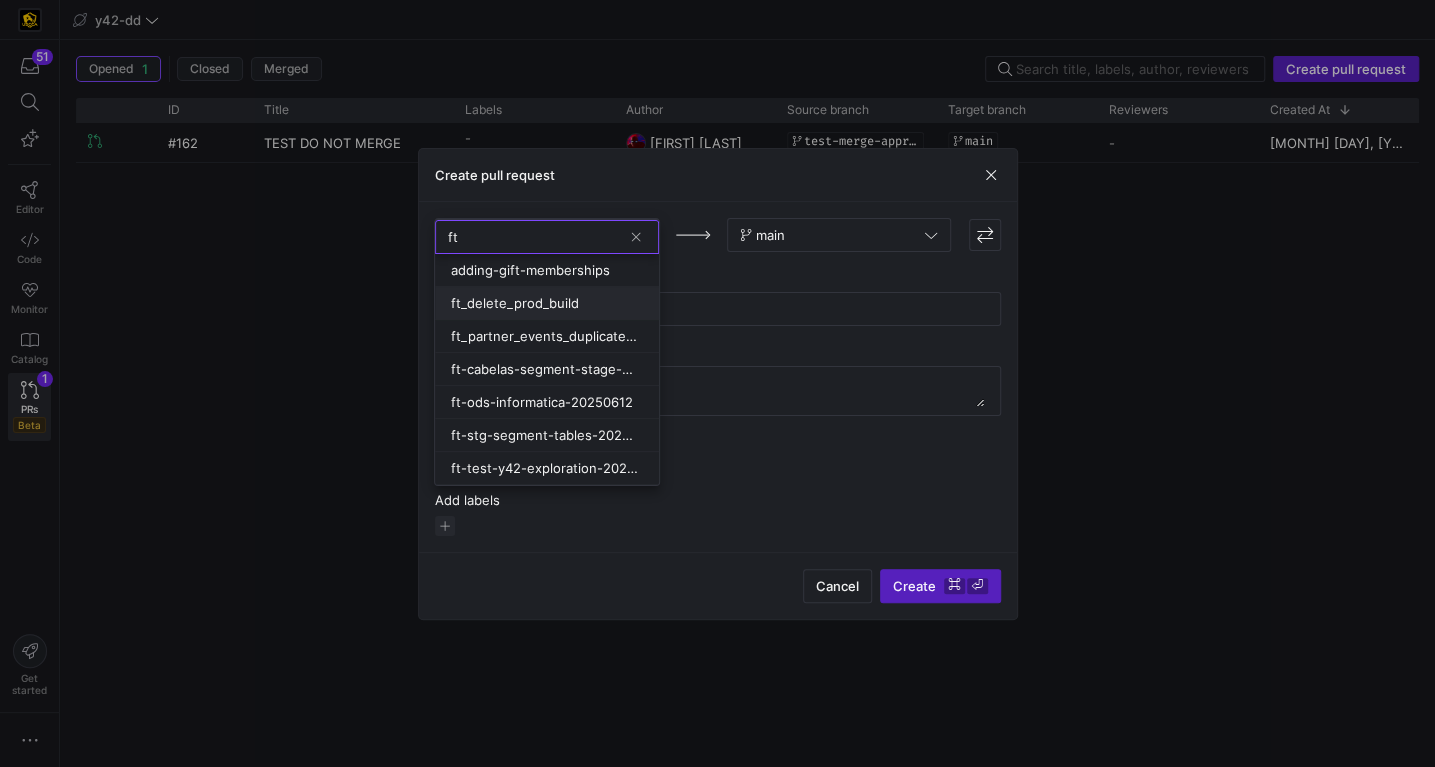 type on "ft" 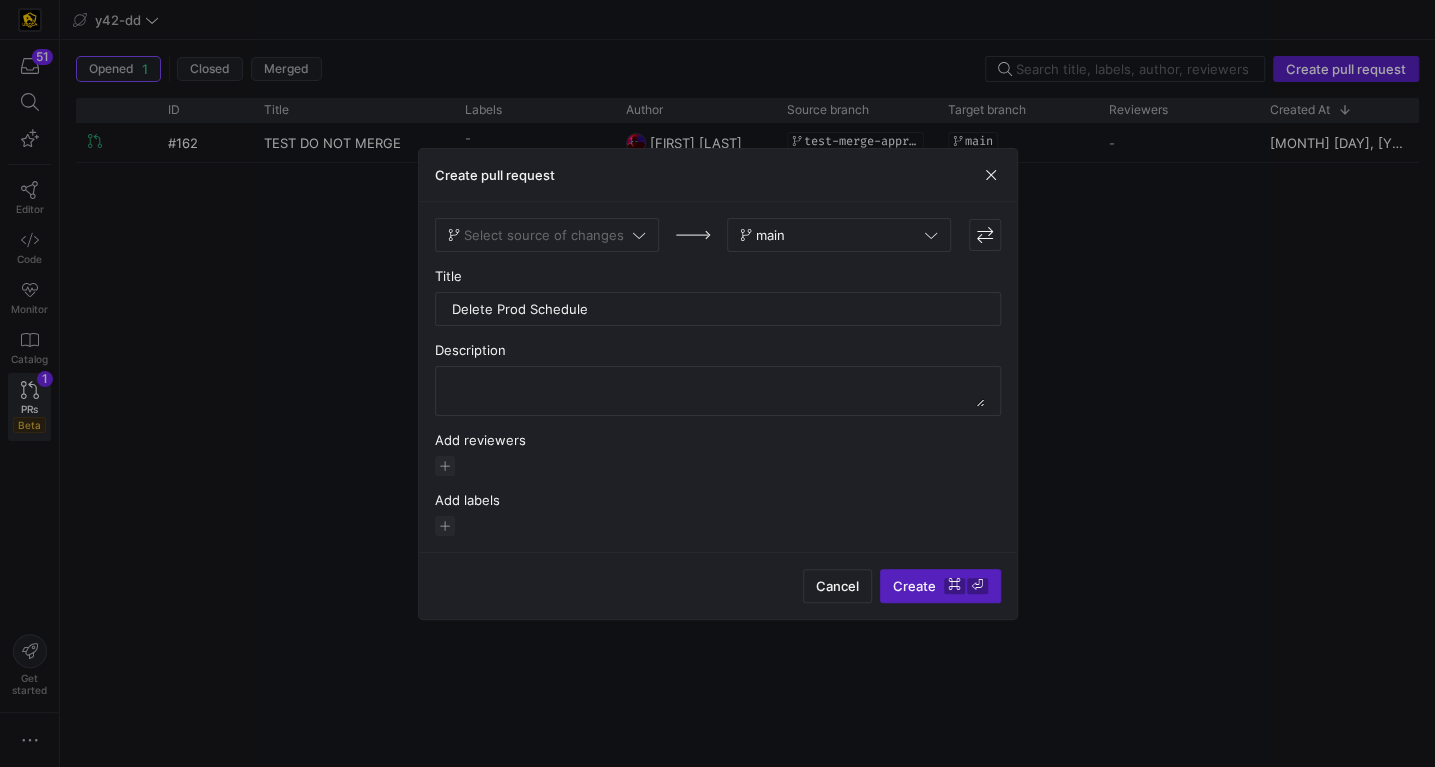 type 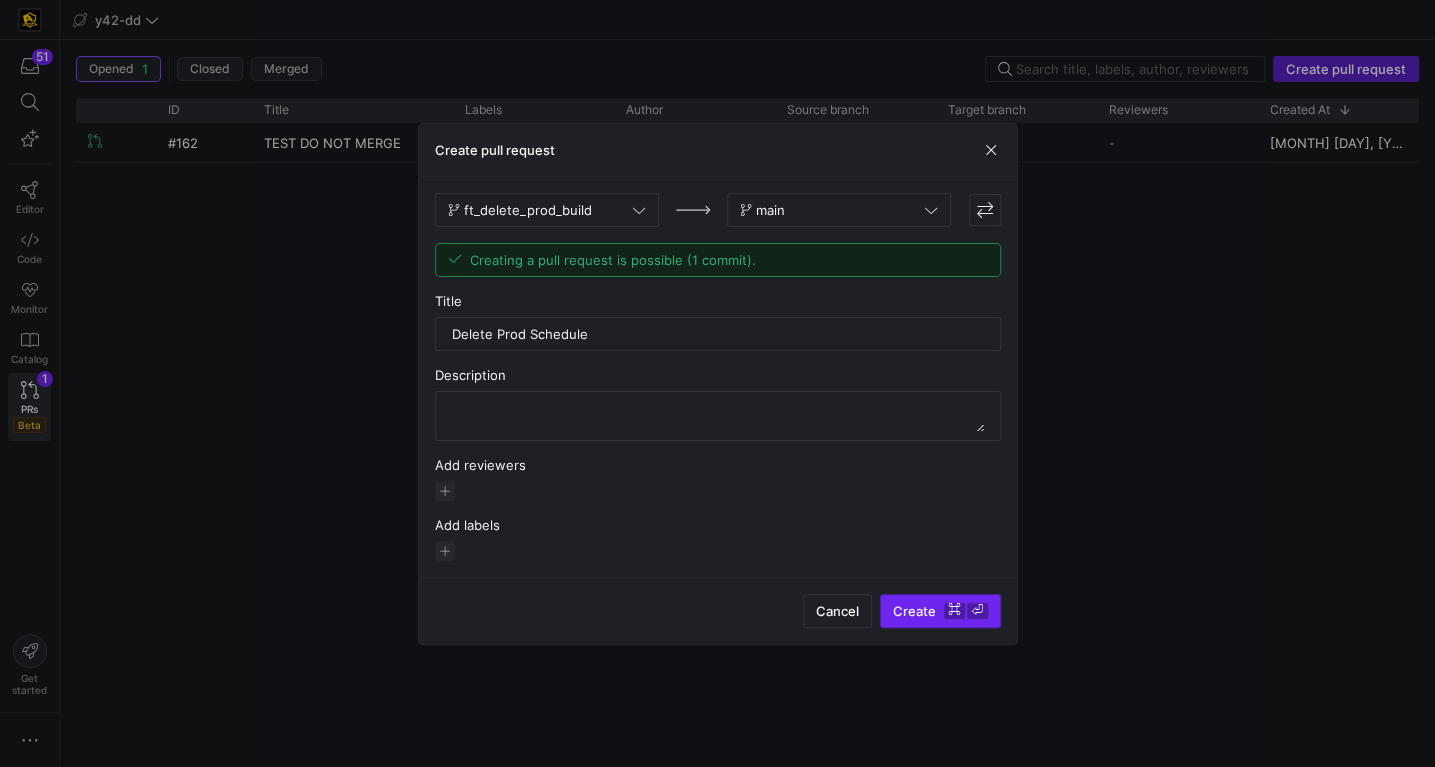 click on "Create  ⌘ ⏎" at bounding box center (940, 611) 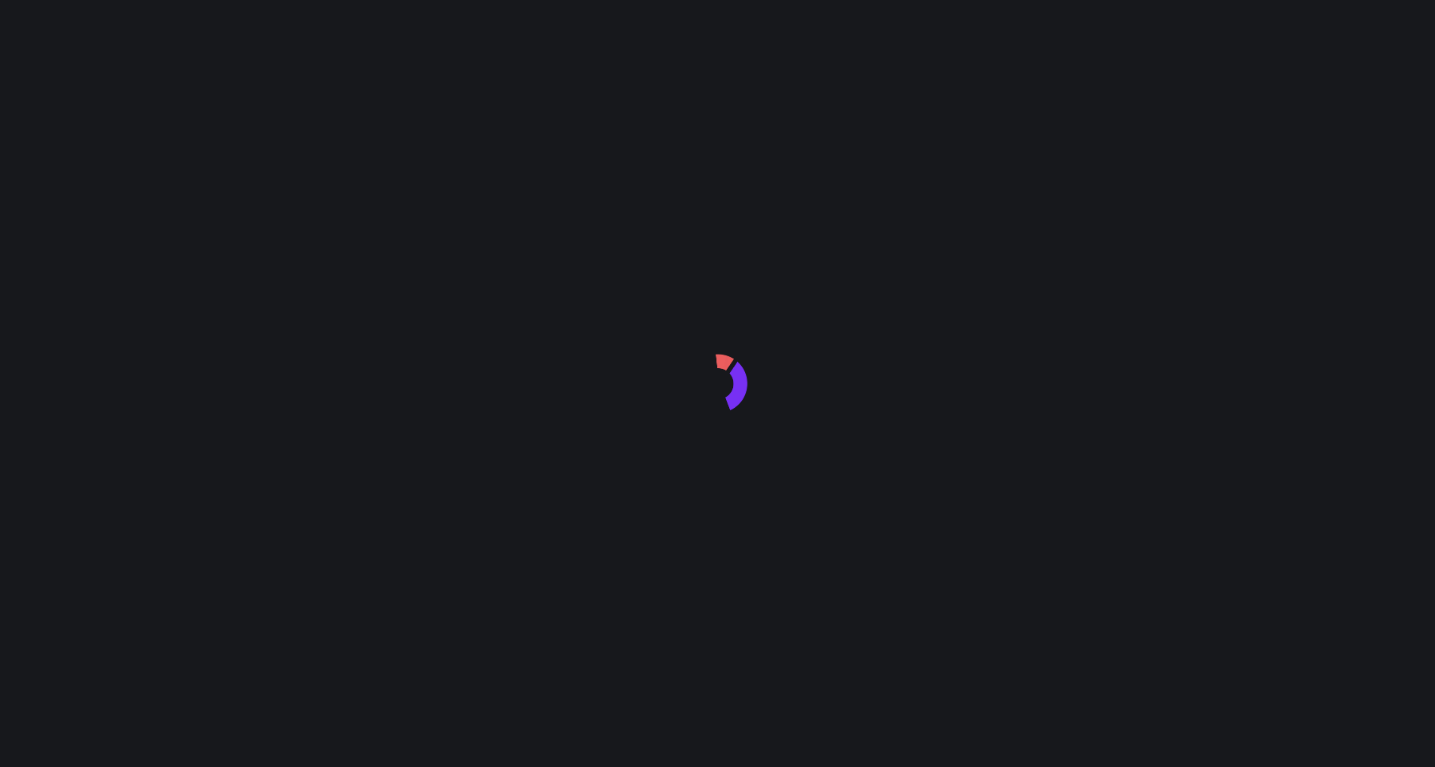 scroll, scrollTop: 0, scrollLeft: 0, axis: both 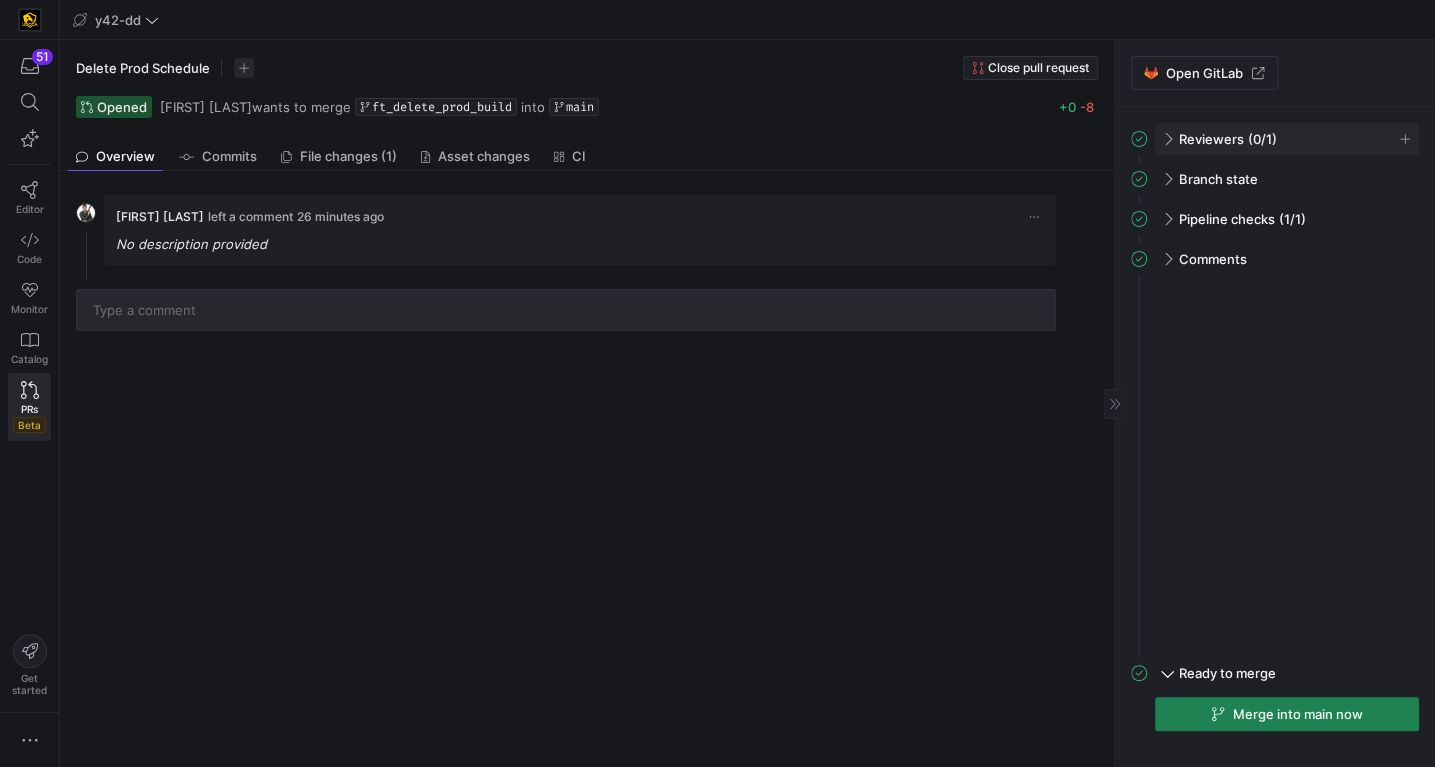 click on "Reviewers  (0/1)" at bounding box center [1287, 139] 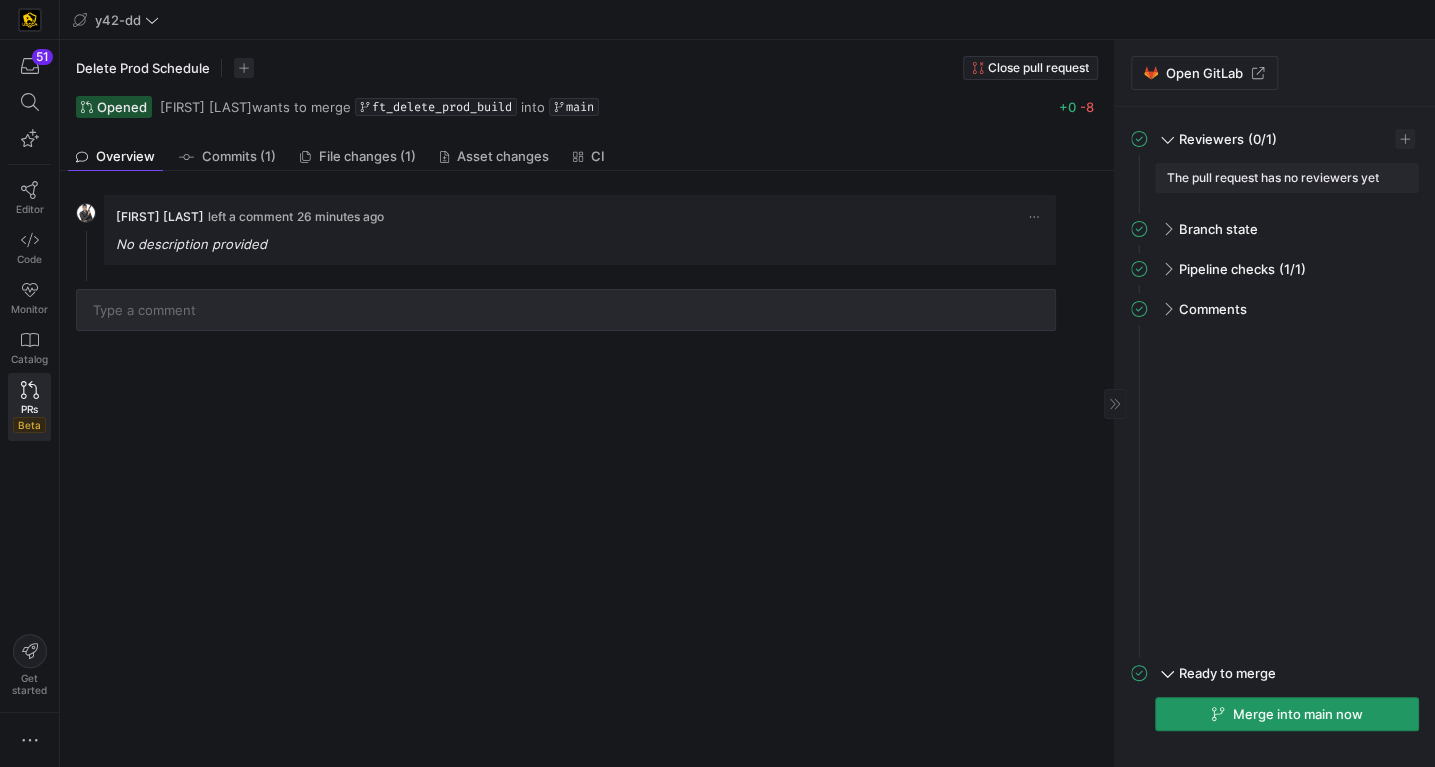 click on "Merge into main now" at bounding box center (1298, 714) 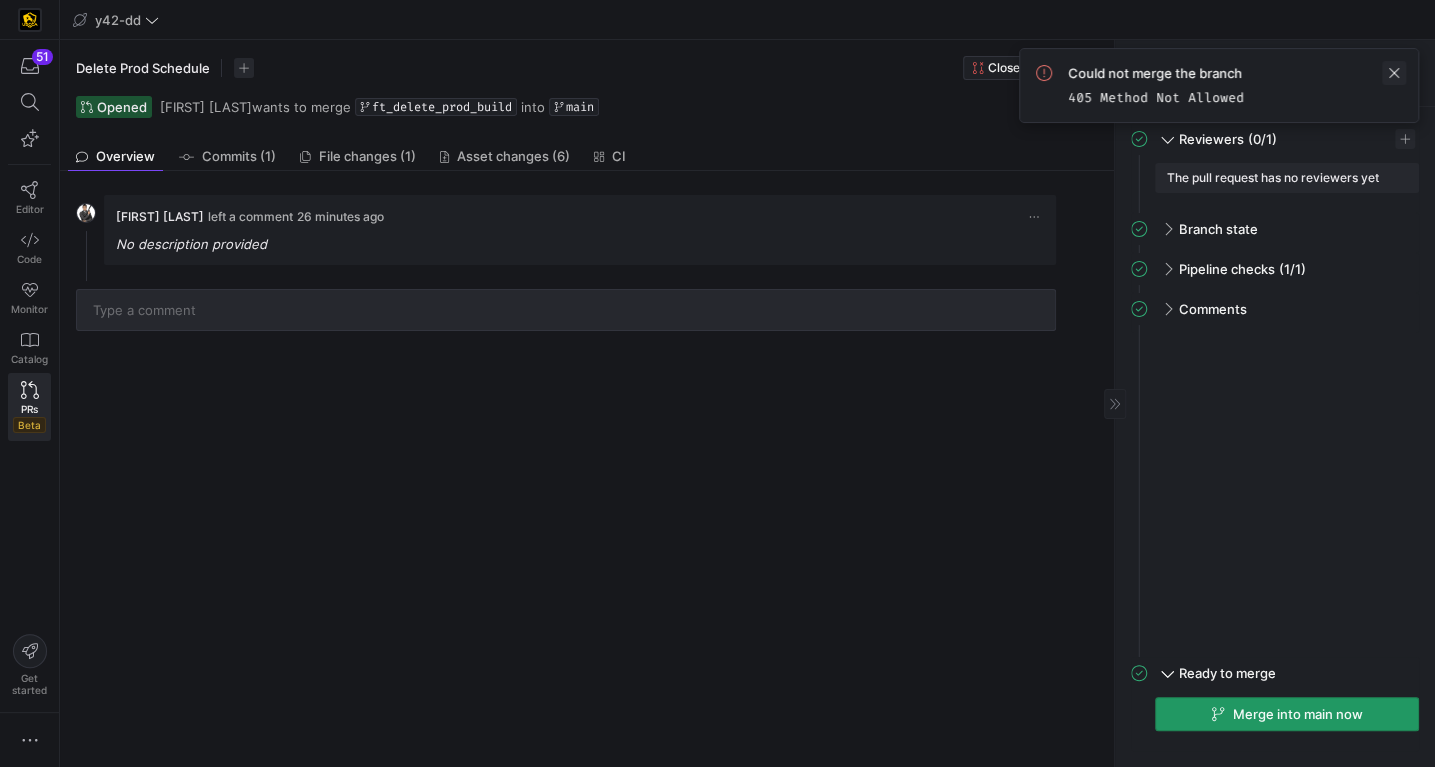 click 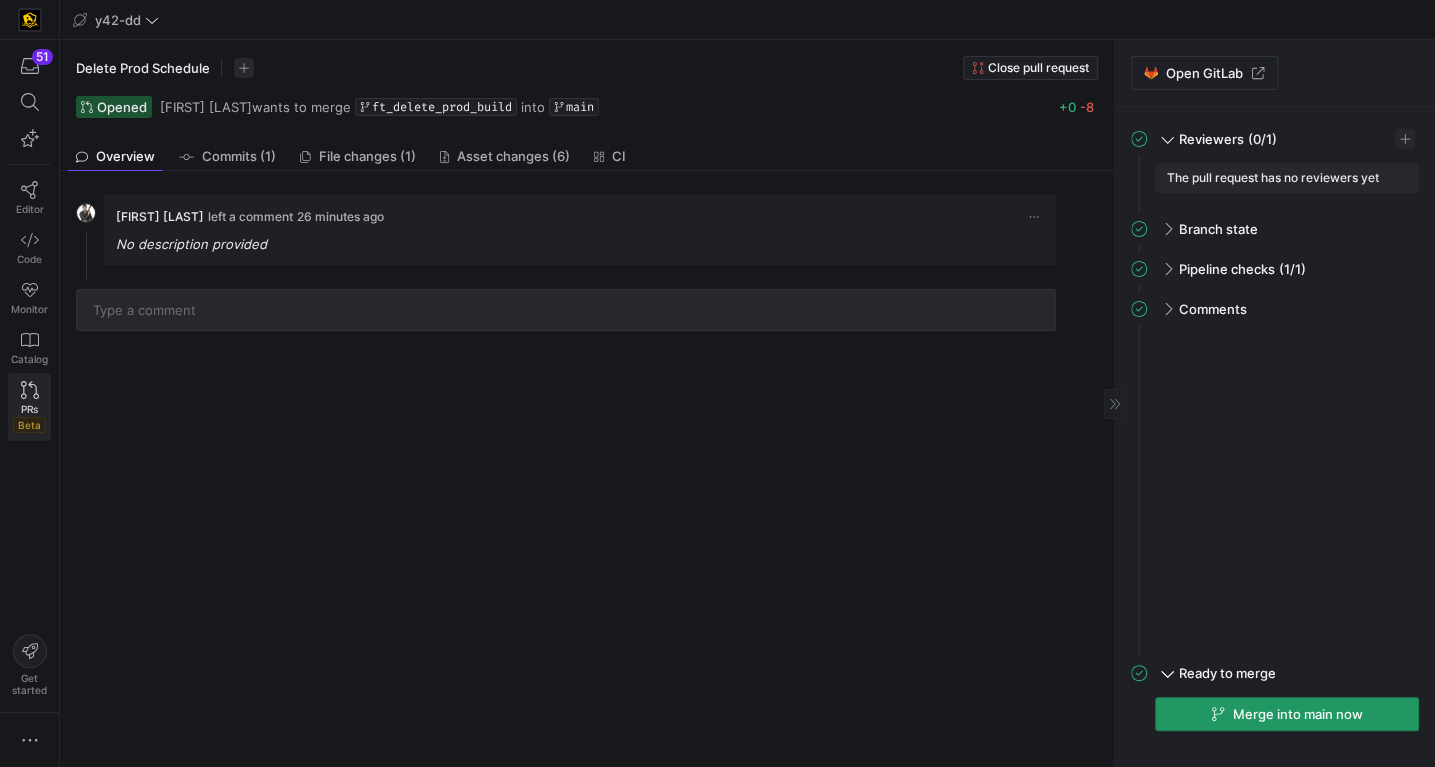 click 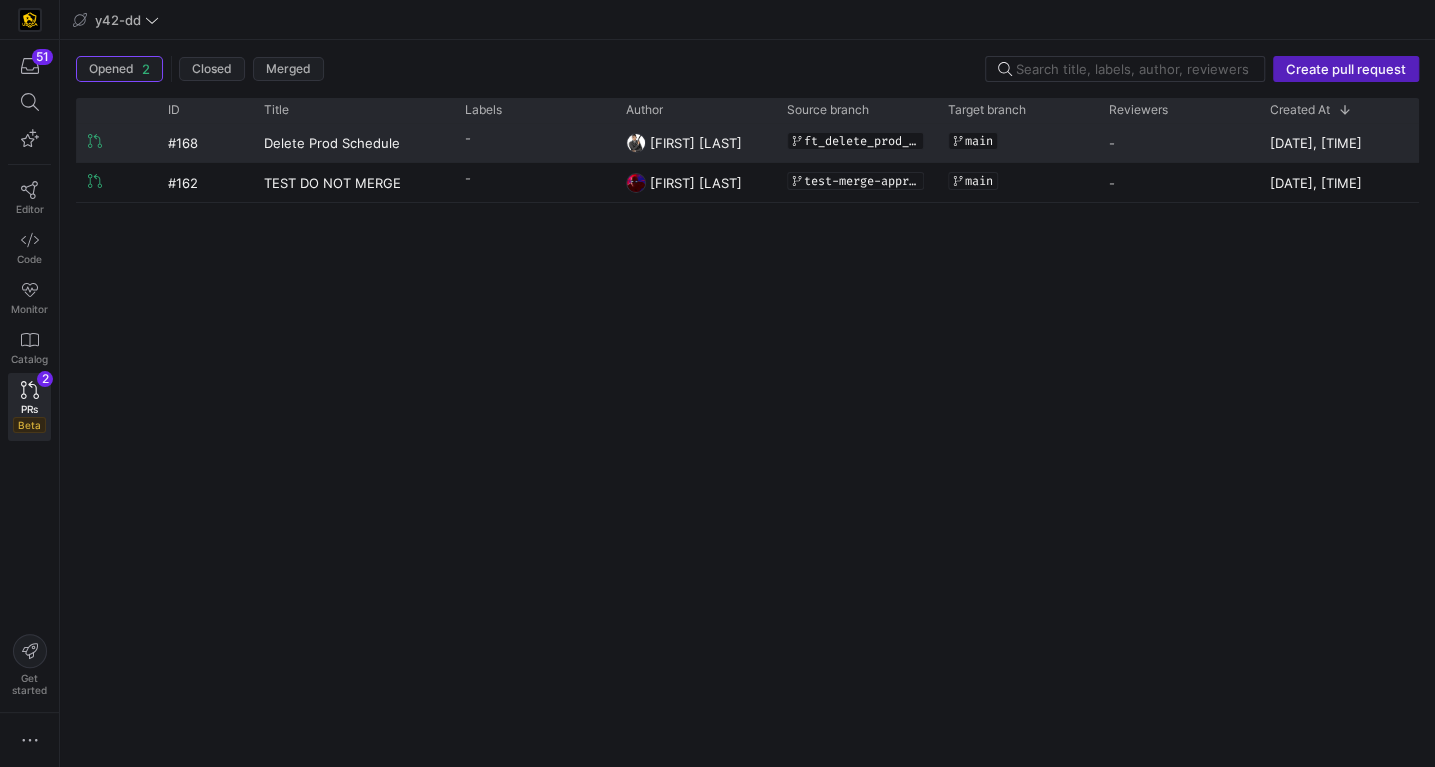 click on "-" 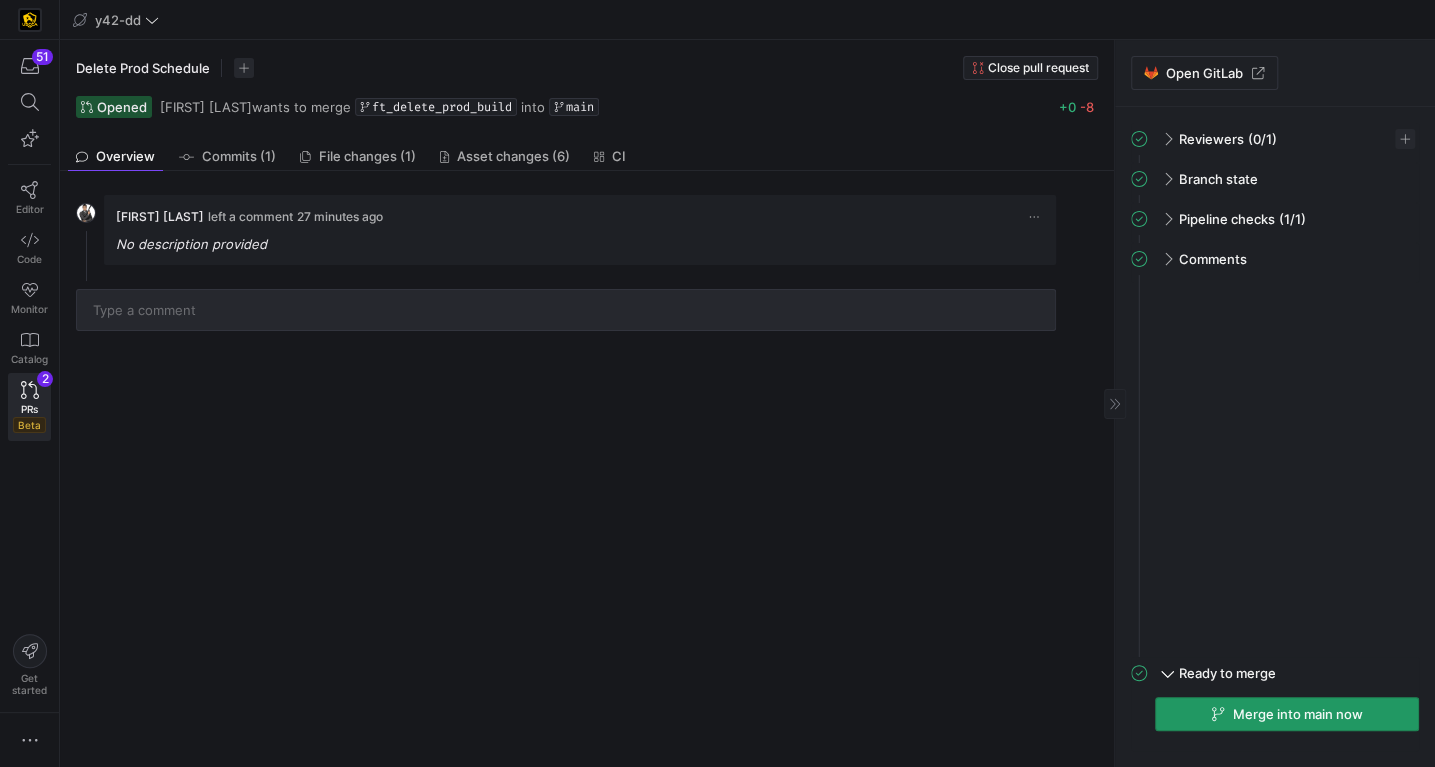 click on "Merge into main now" at bounding box center [1298, 714] 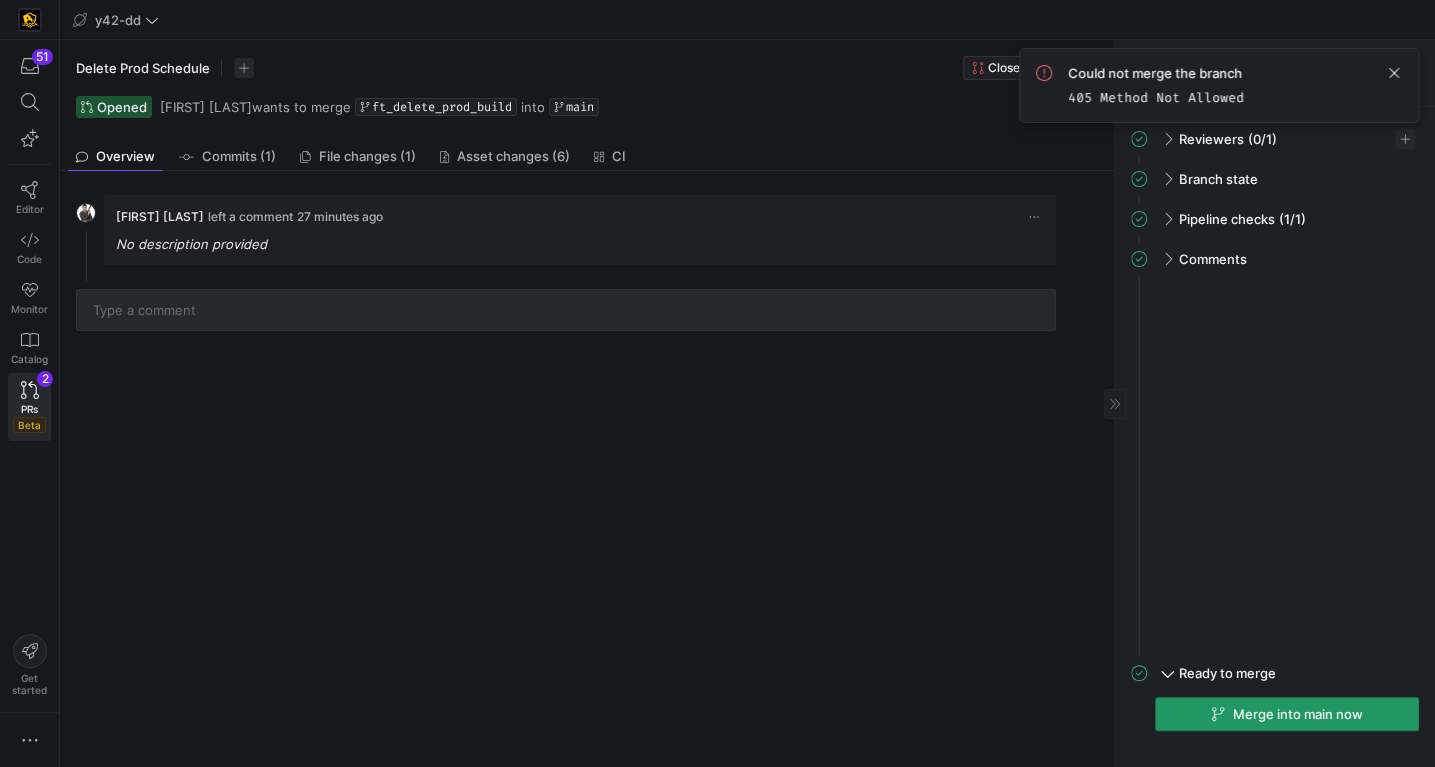 click 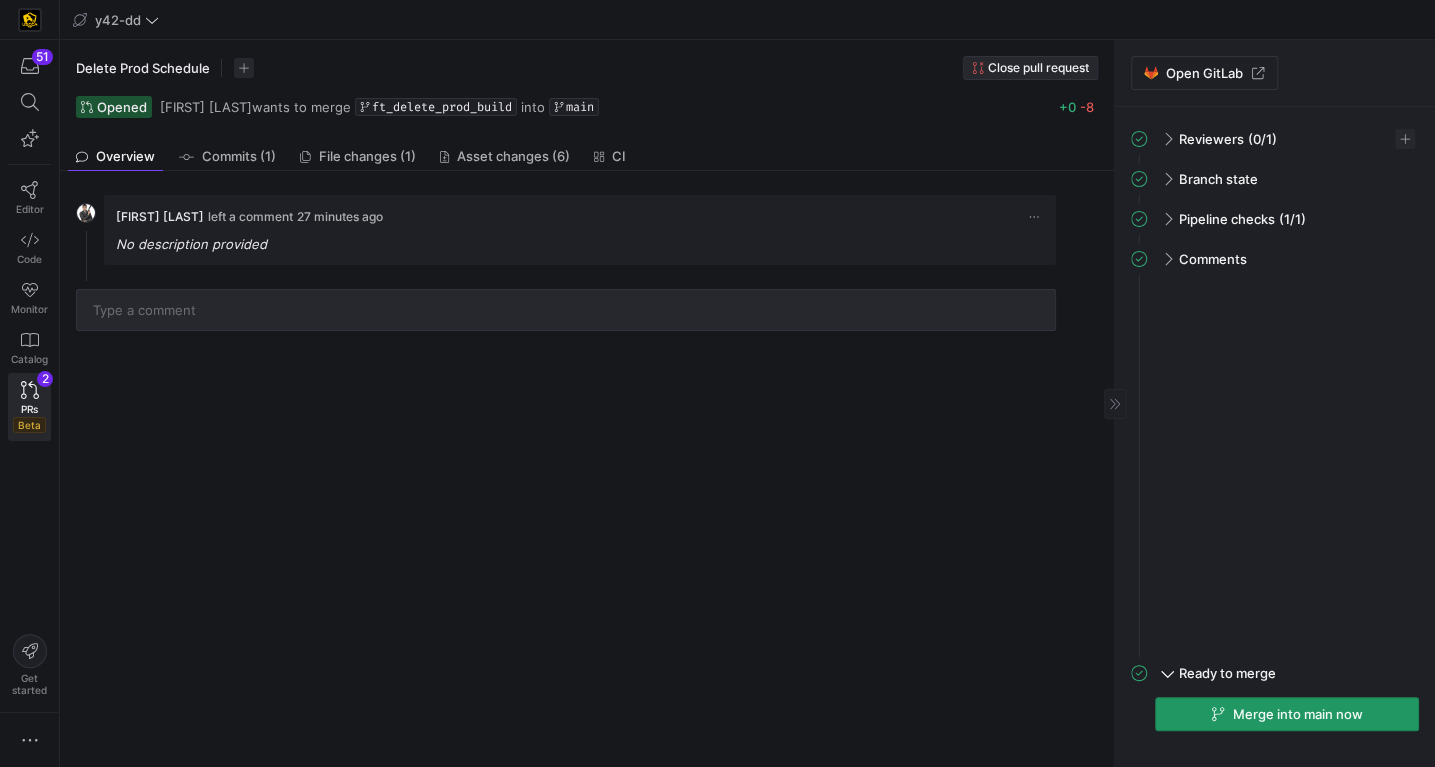 click on "Close pull request" at bounding box center (1038, 68) 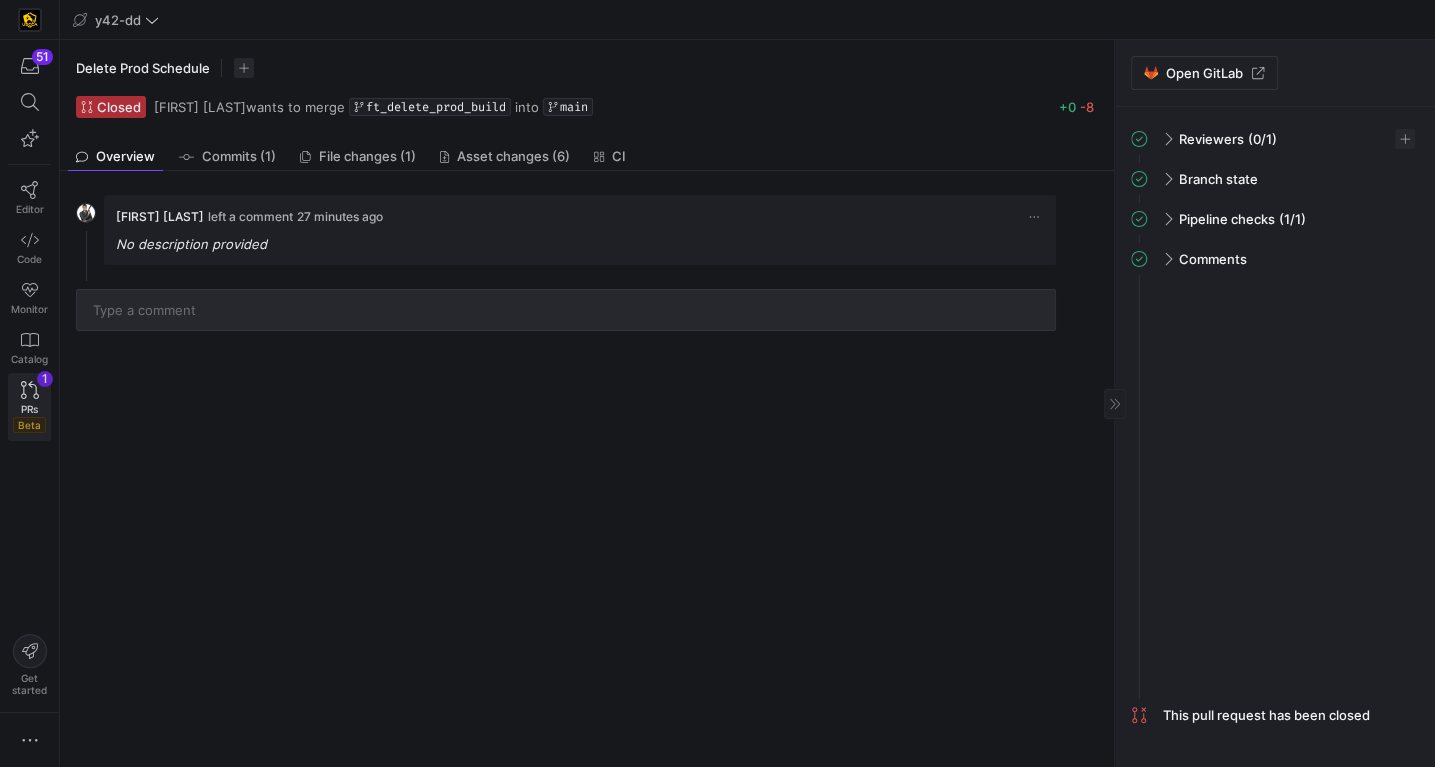 click on "PRs   Beta
1" 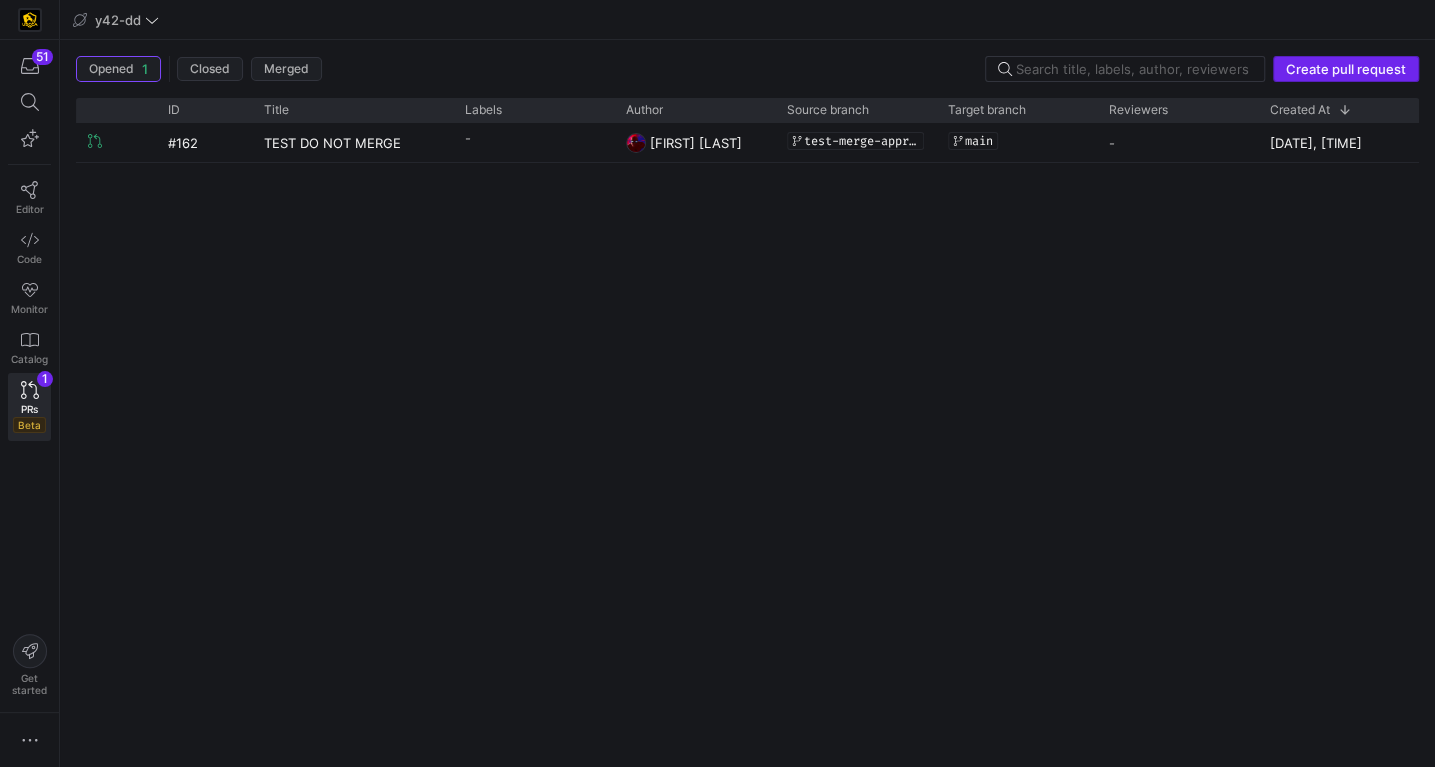 click on "Create pull request" at bounding box center [1346, 69] 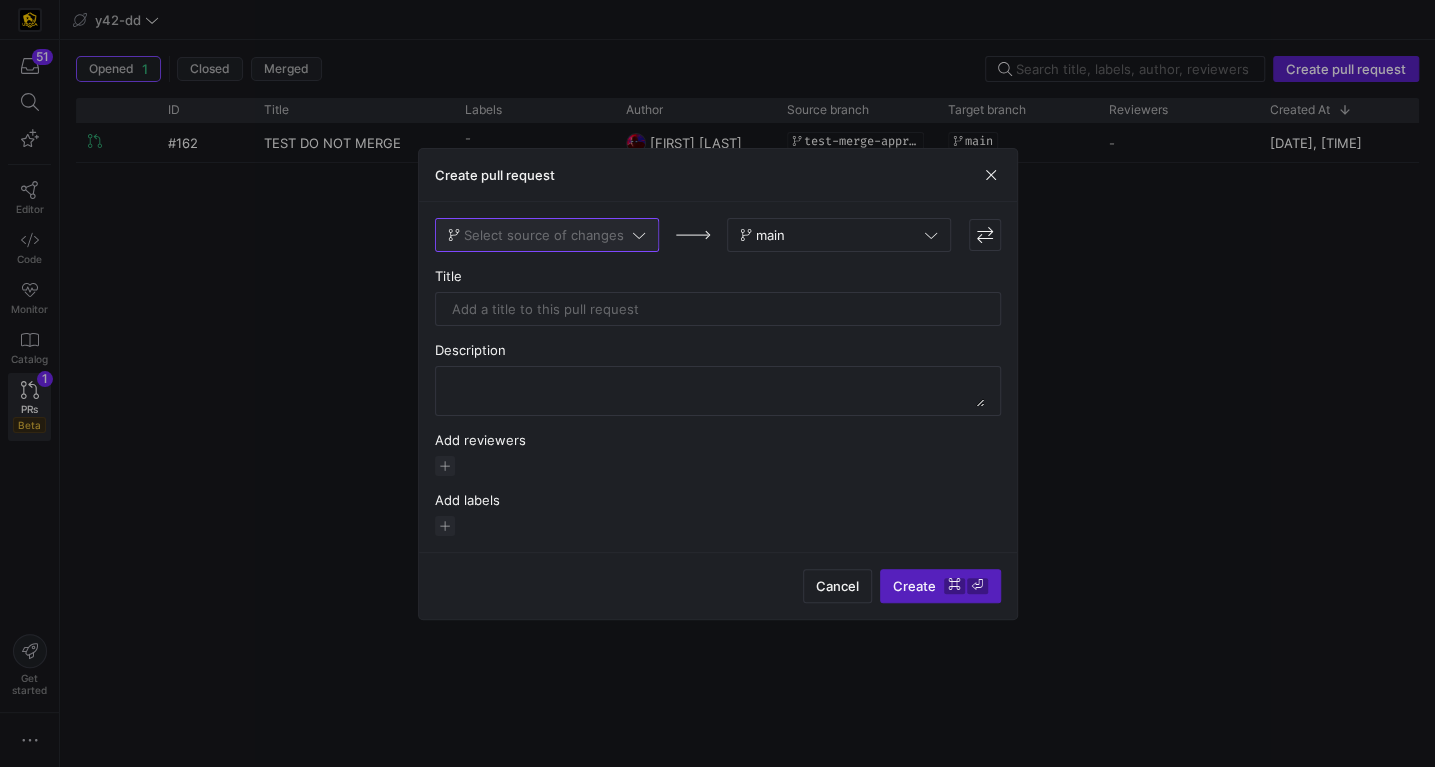 click on "Select source of changes" at bounding box center [544, 235] 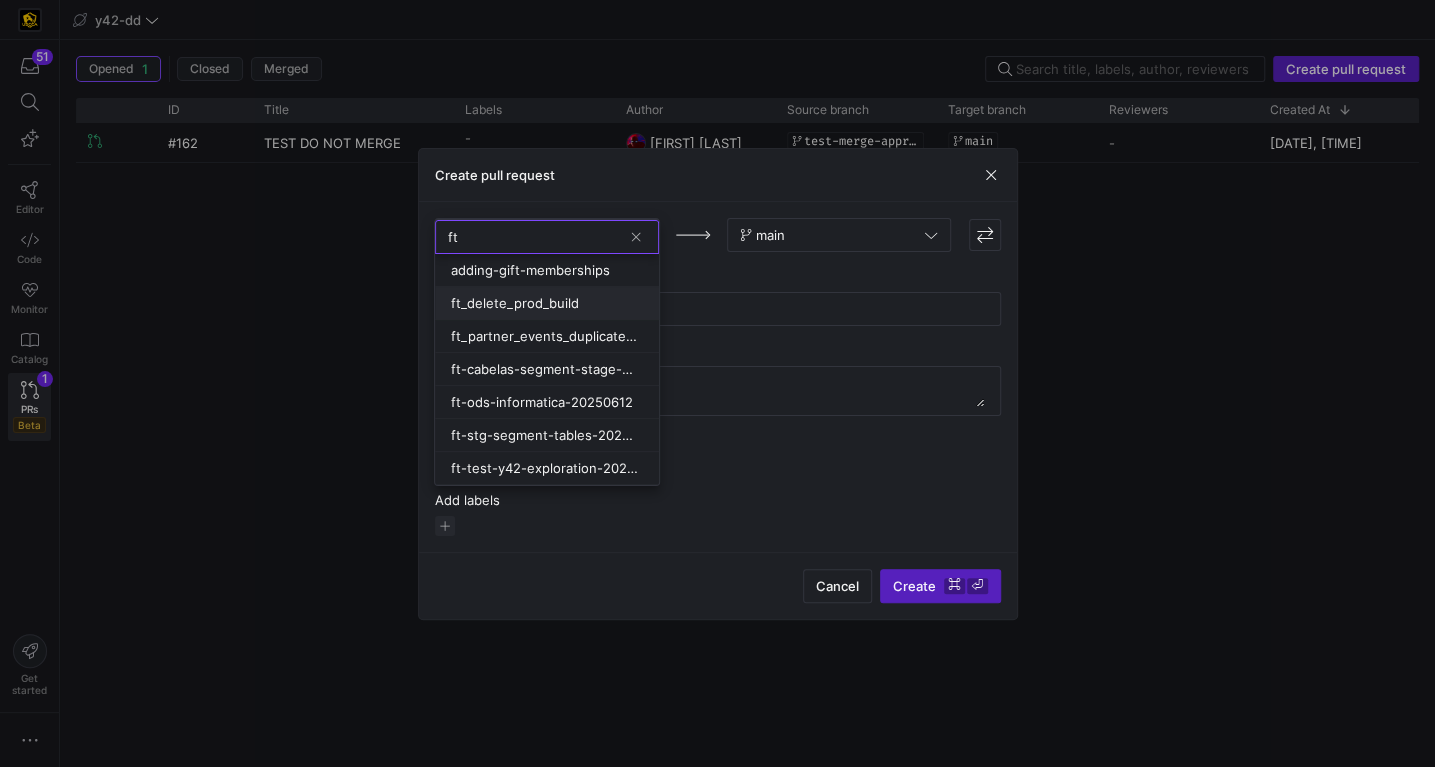 type on "ft" 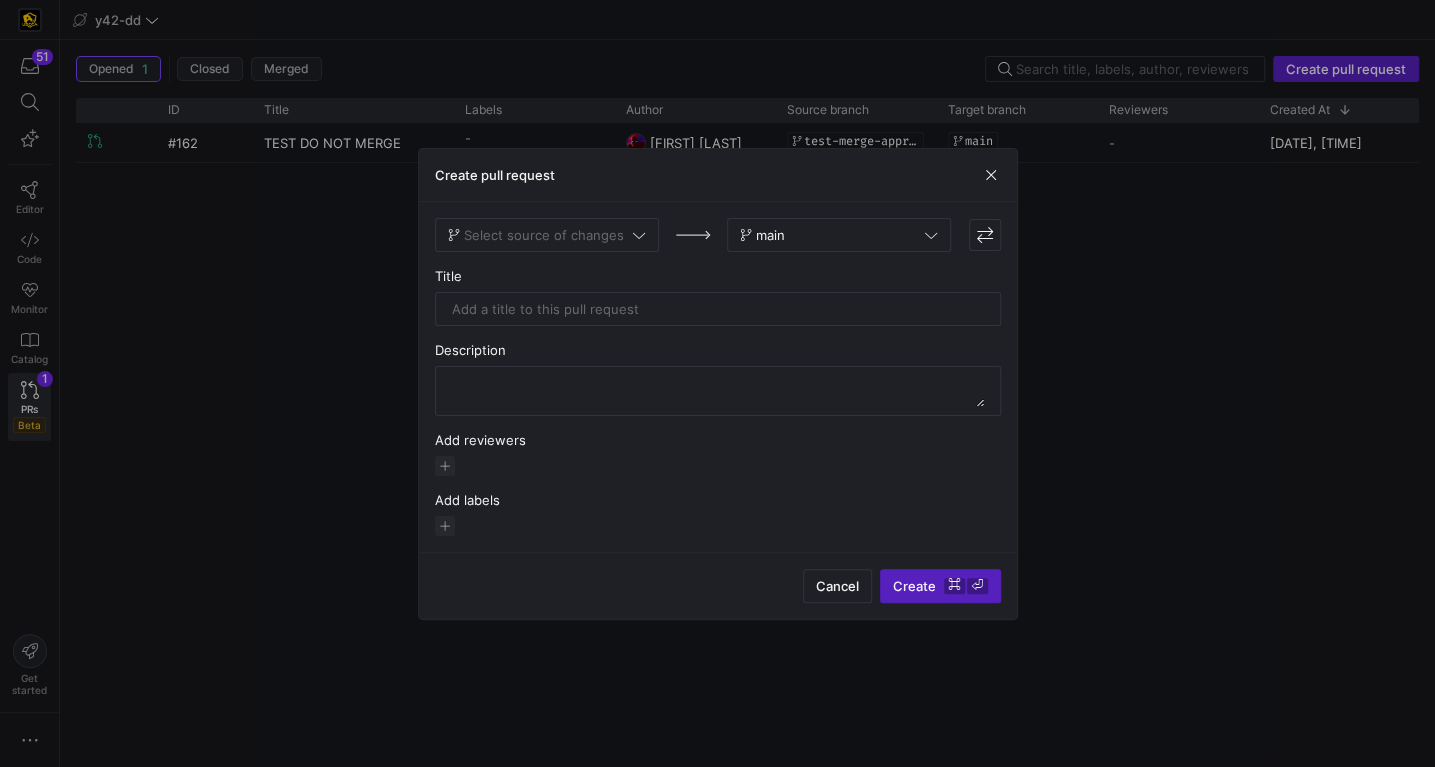 type 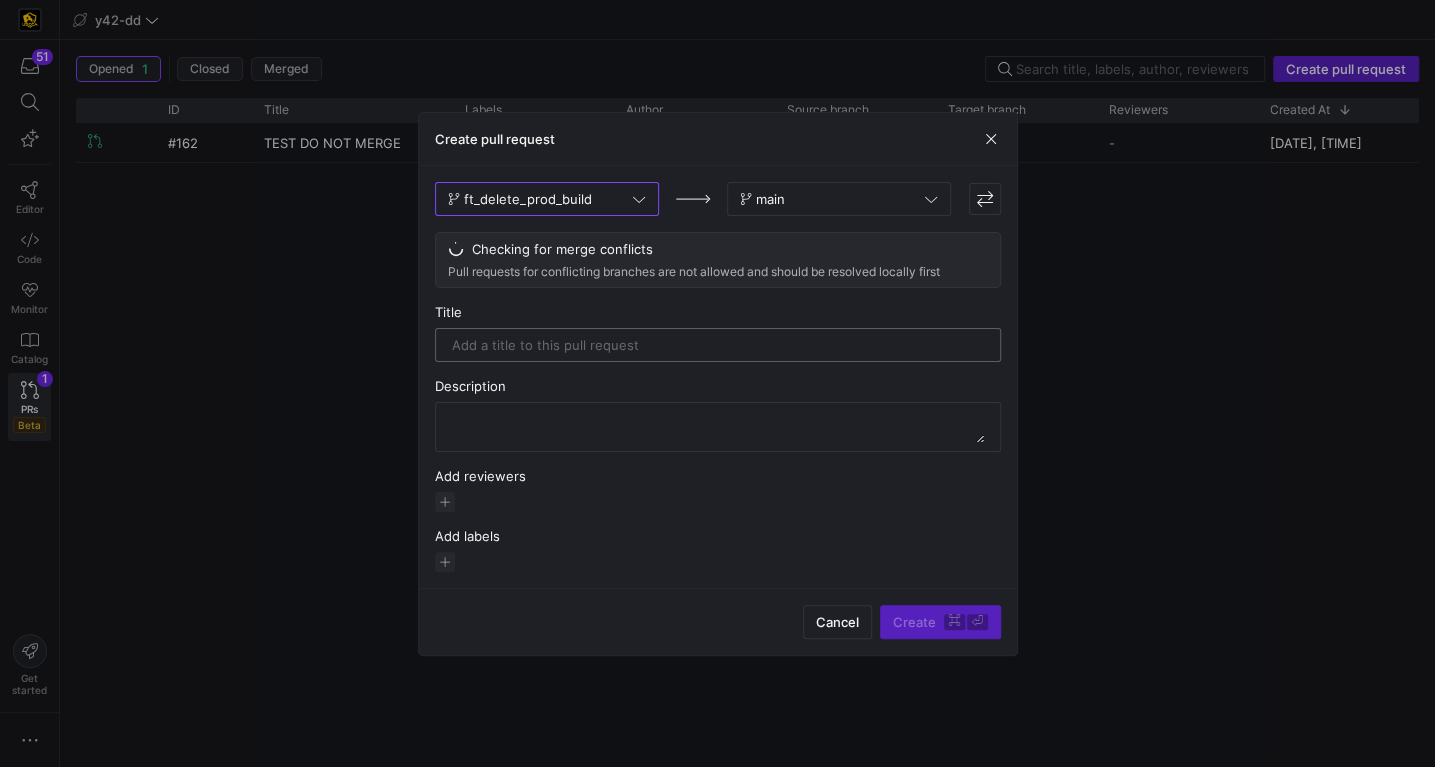 click at bounding box center (718, 345) 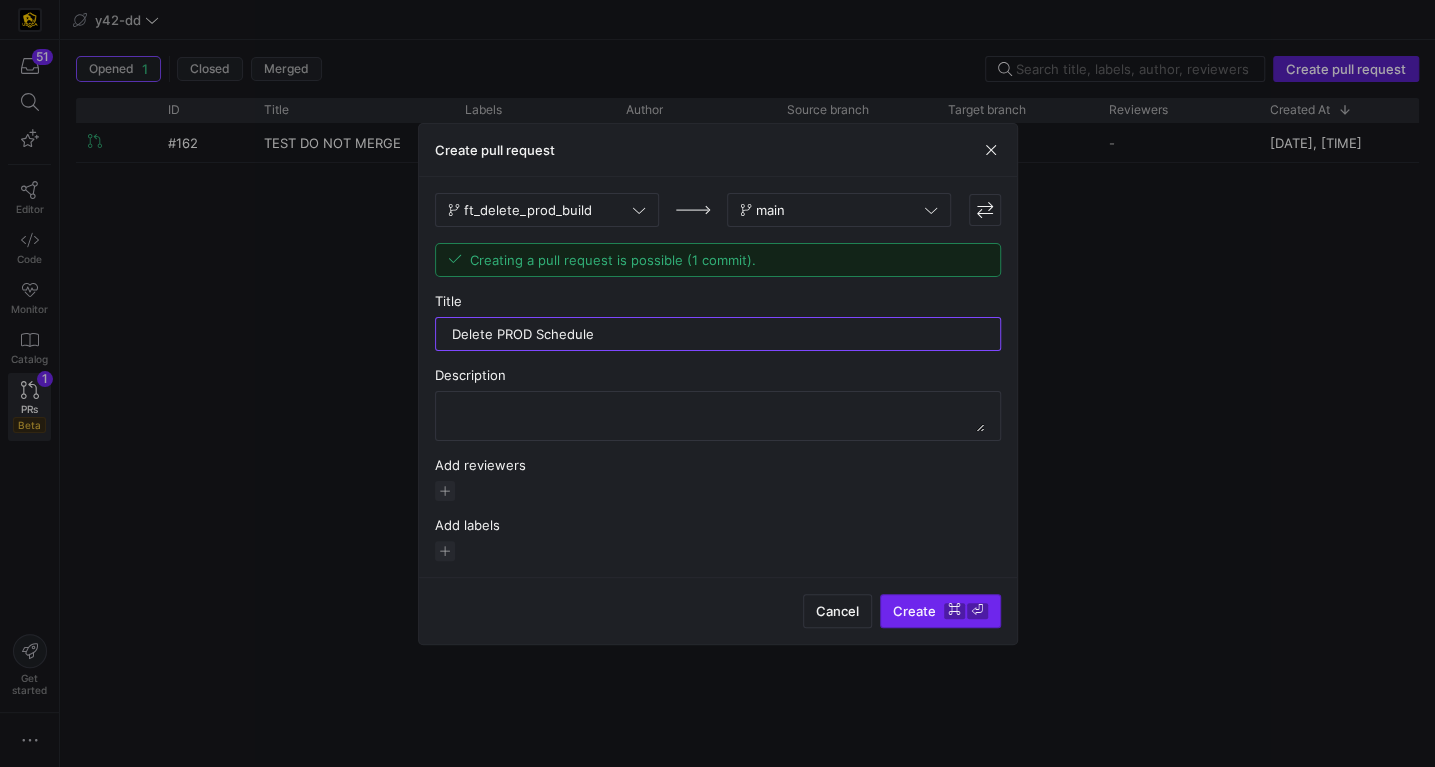type on "Delete PROD Schedule" 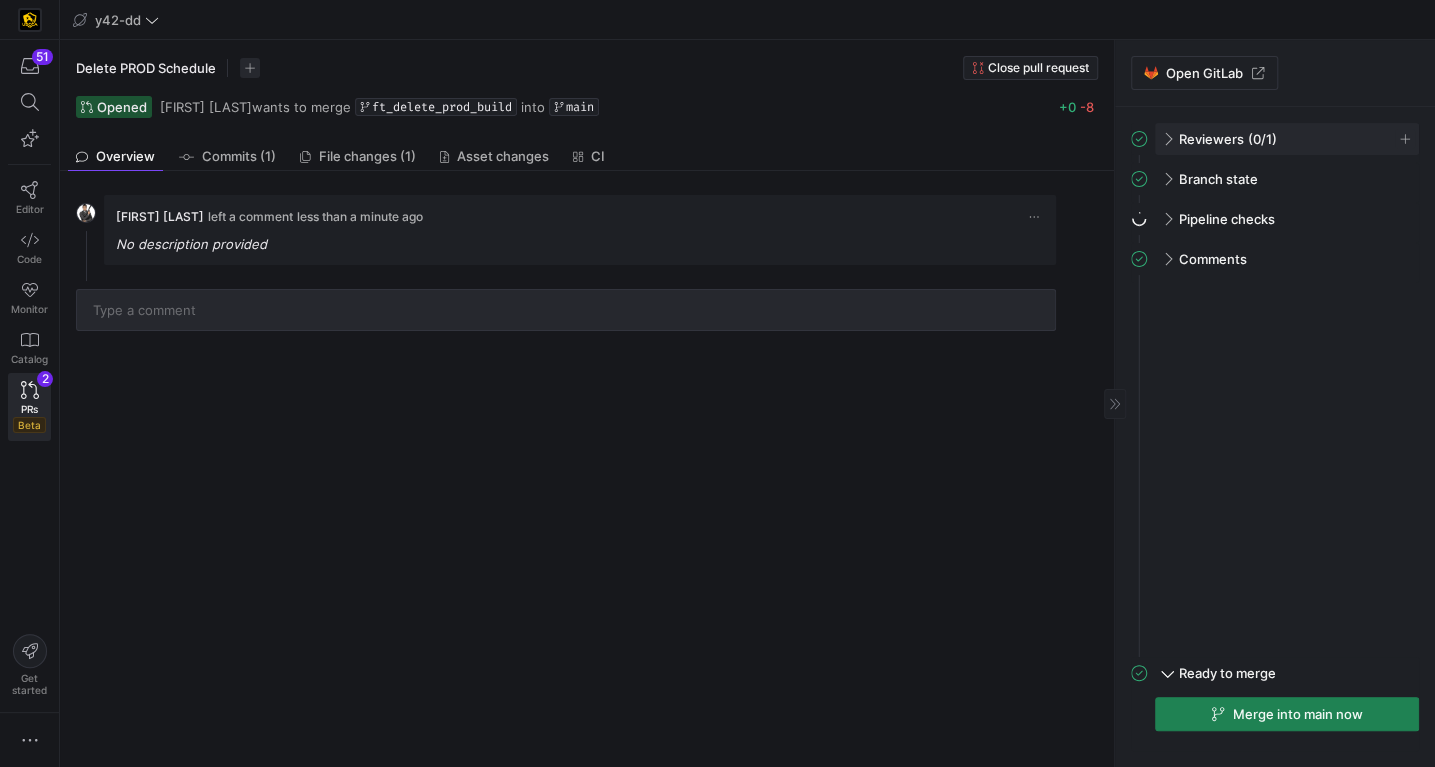 click at bounding box center [1166, 139] 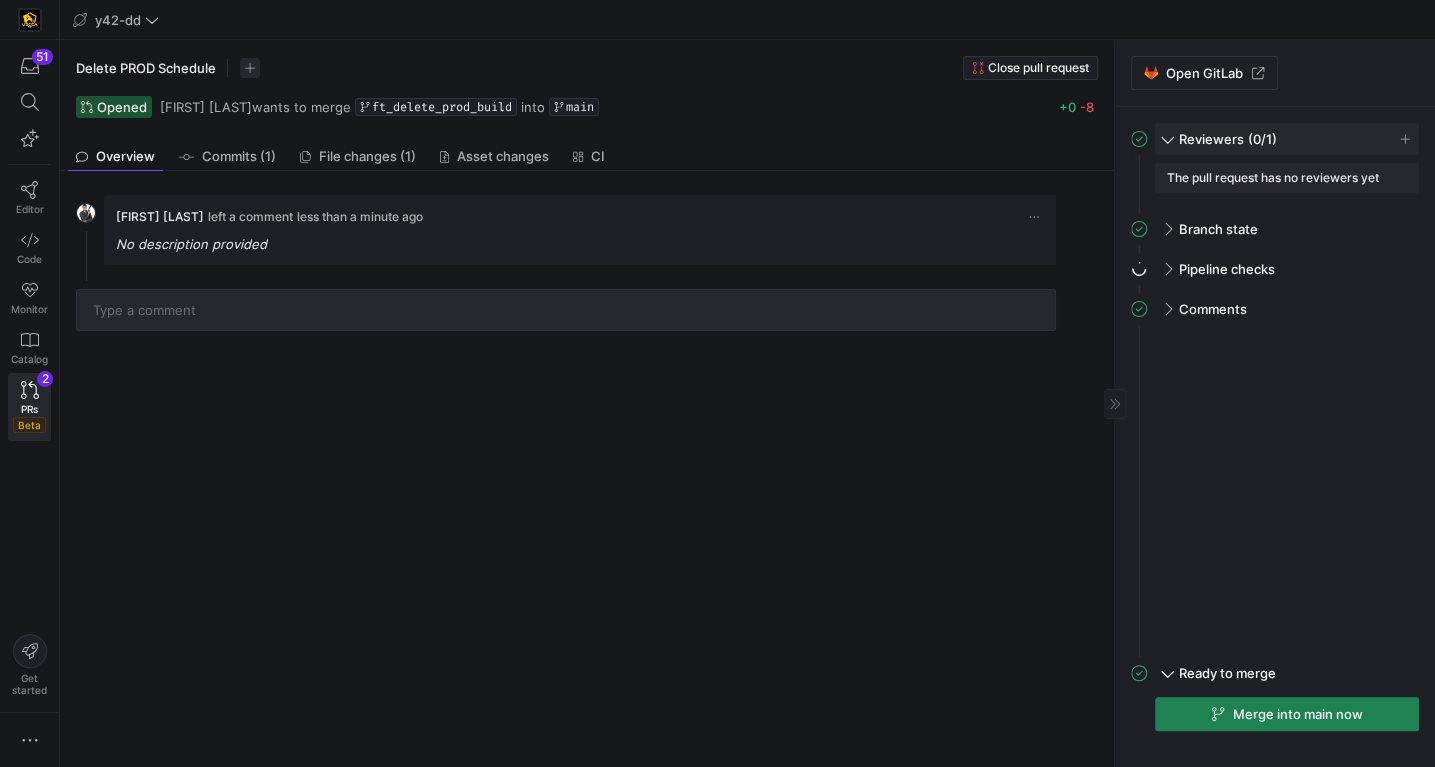 click at bounding box center (1167, 137) 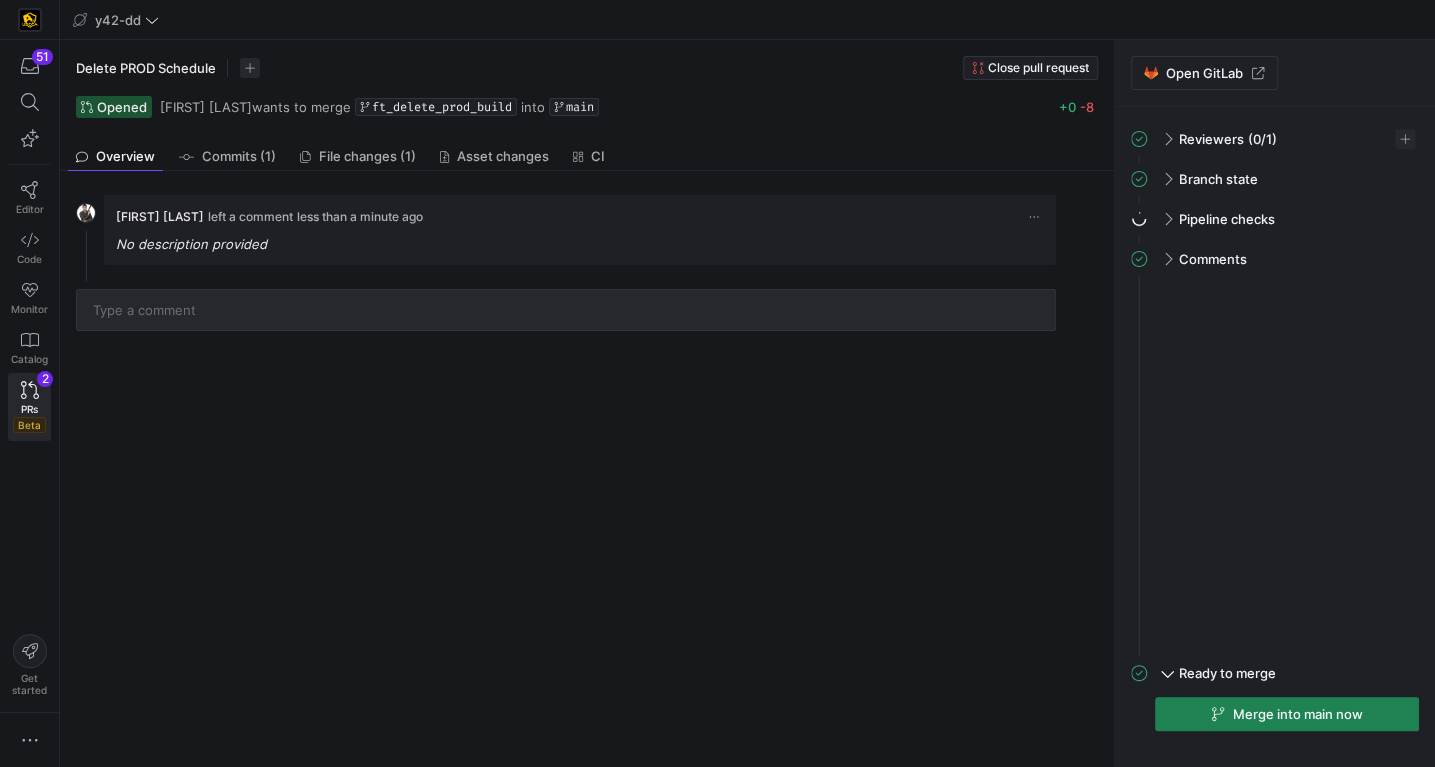 drag, startPoint x: 547, startPoint y: 470, endPoint x: 1238, endPoint y: 660, distance: 716.6456 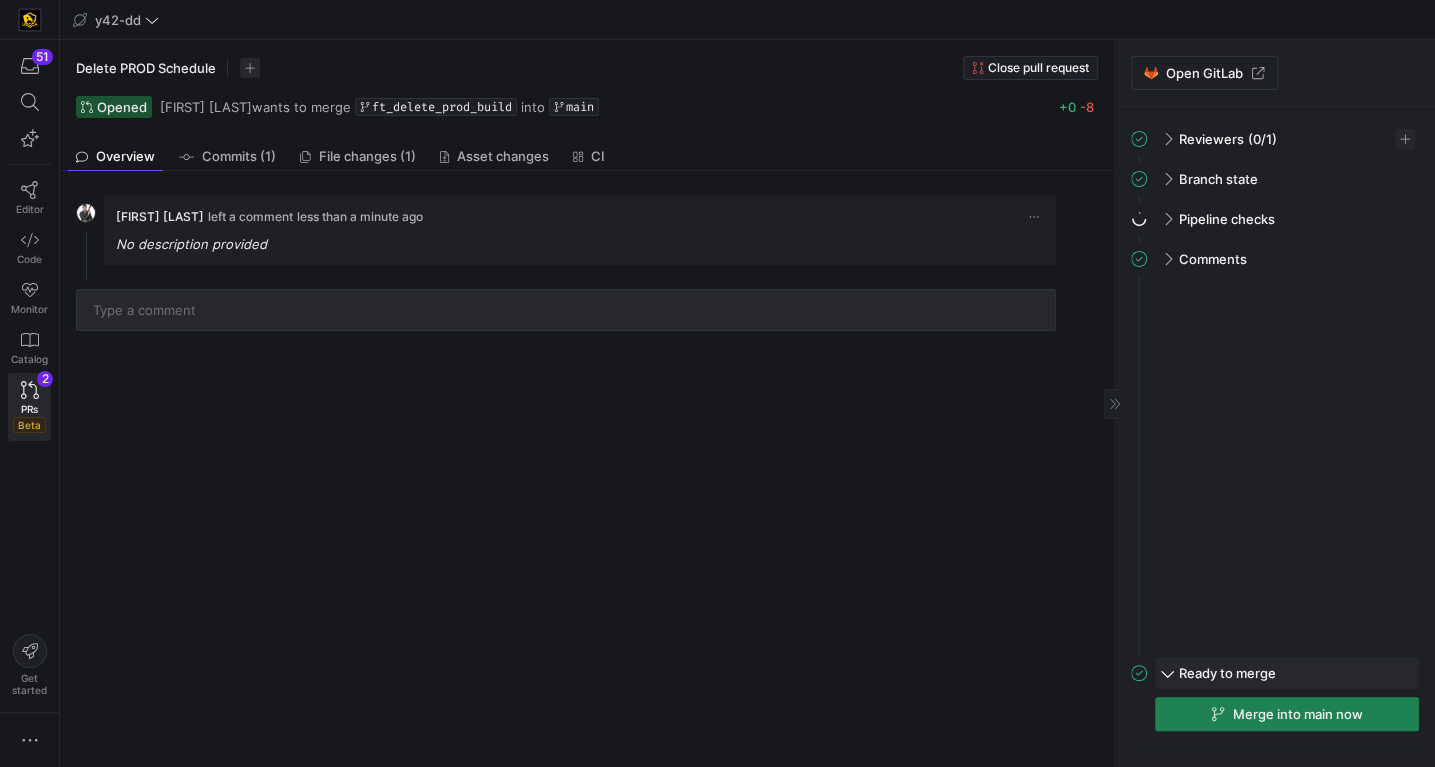 click on "Thomas Adams  left a comment less than a minute ago No description provided" at bounding box center (583, 469) 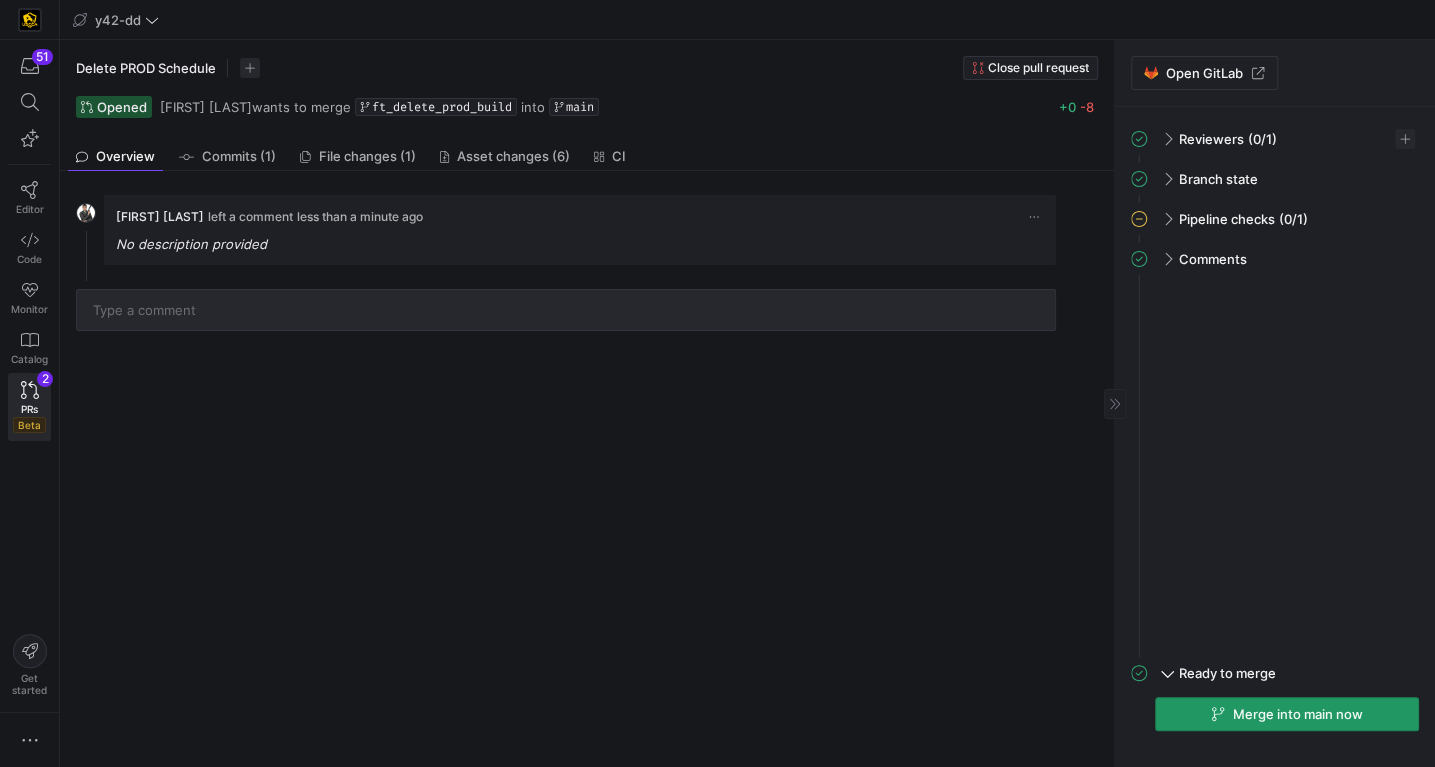 click at bounding box center (1287, 714) 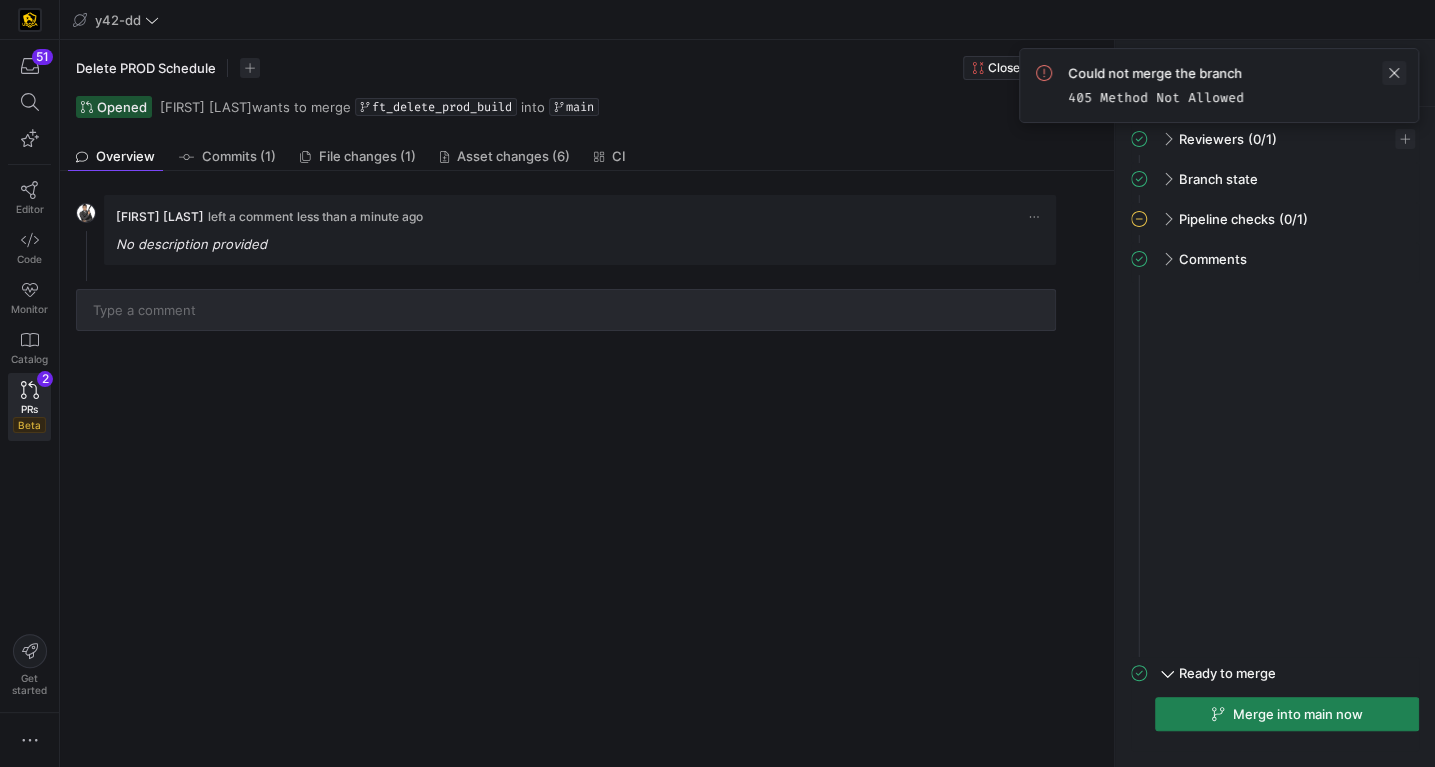 click 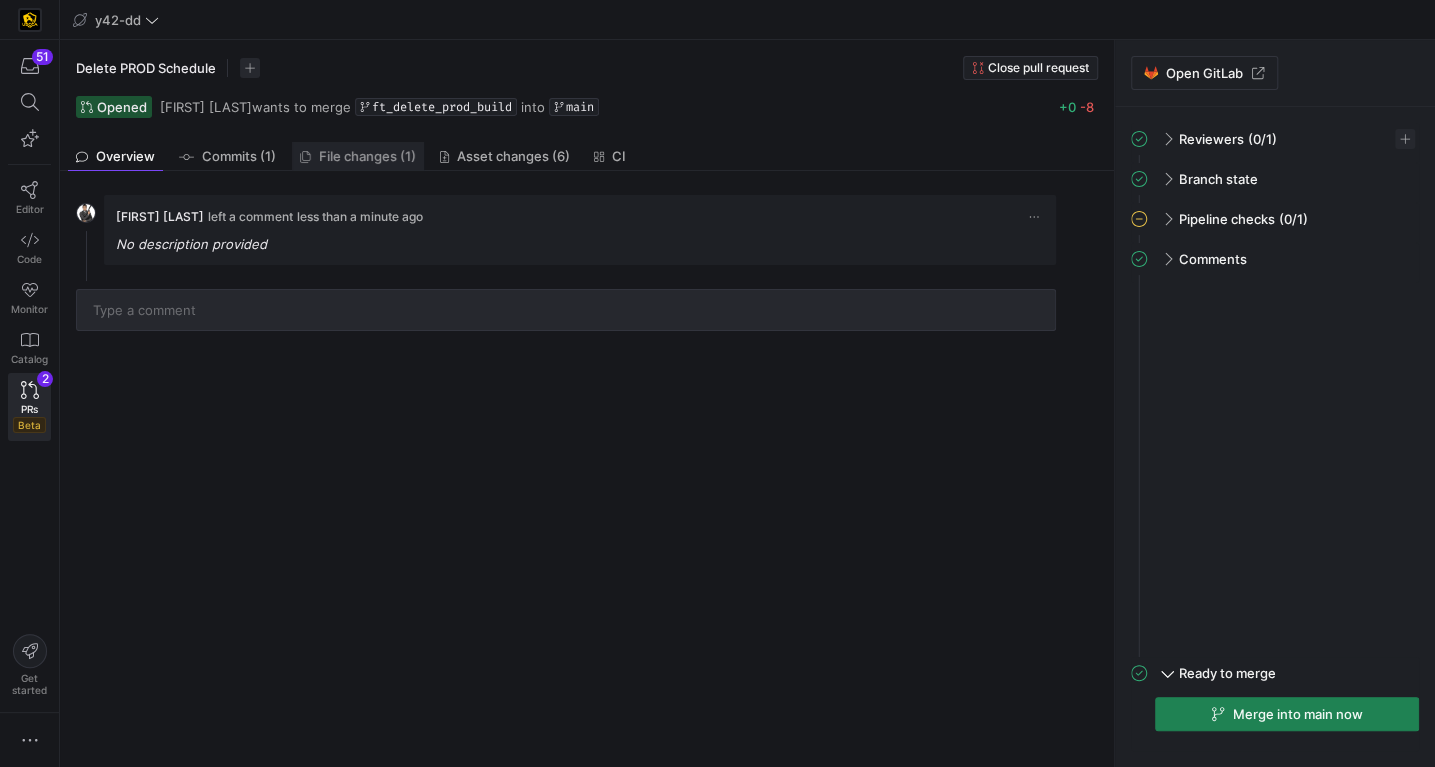 click on "File changes (1)" at bounding box center (367, 156) 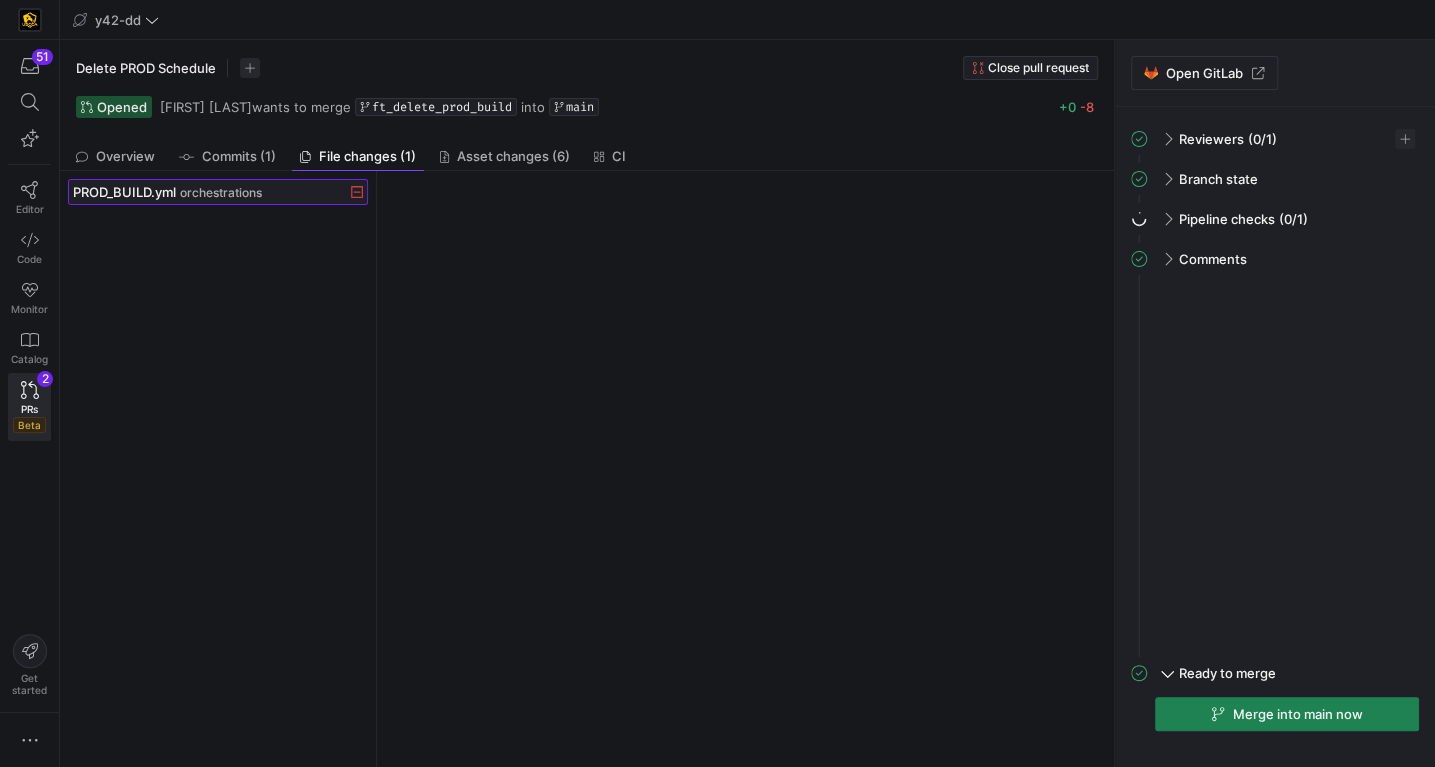 click on "PROD_BUILD.yml" 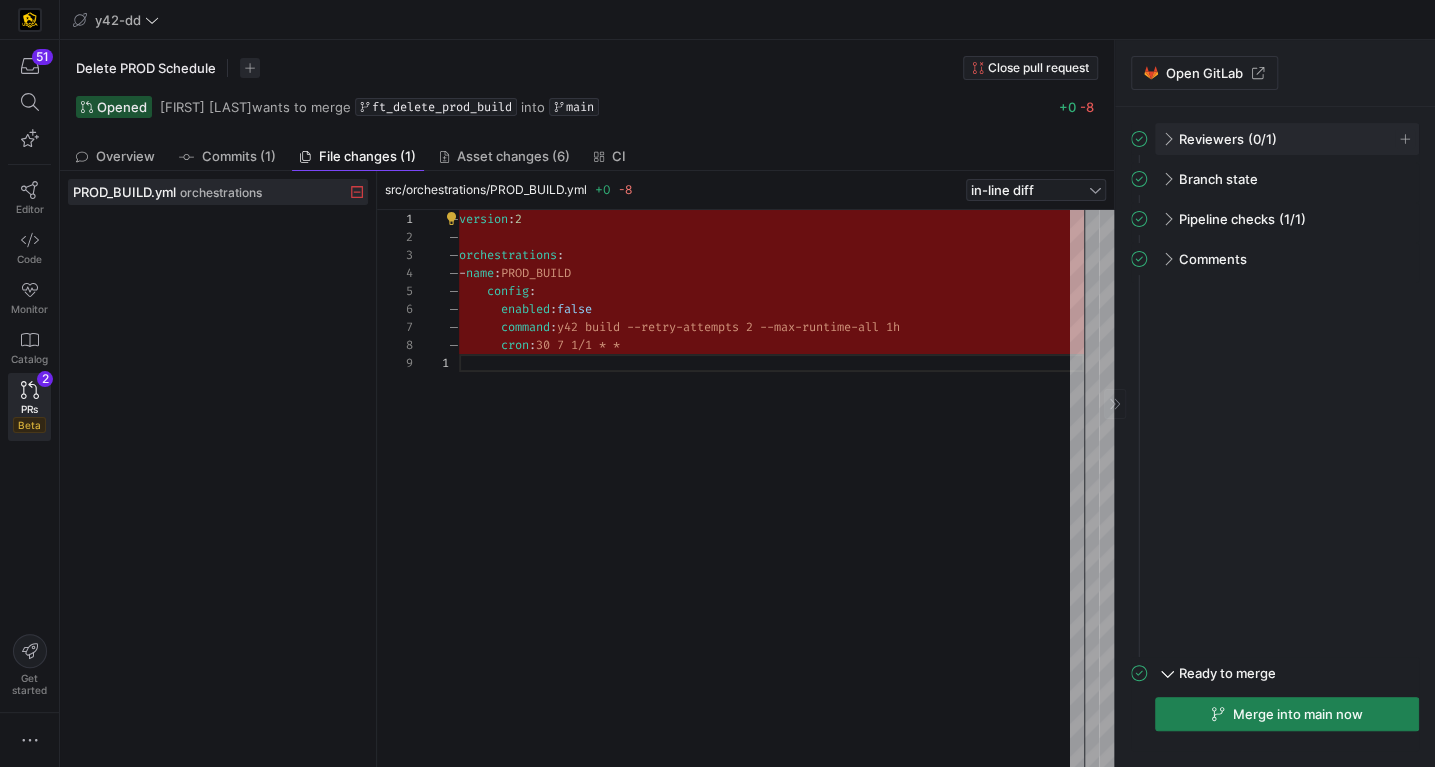 click on "(0/1)" at bounding box center [1262, 139] 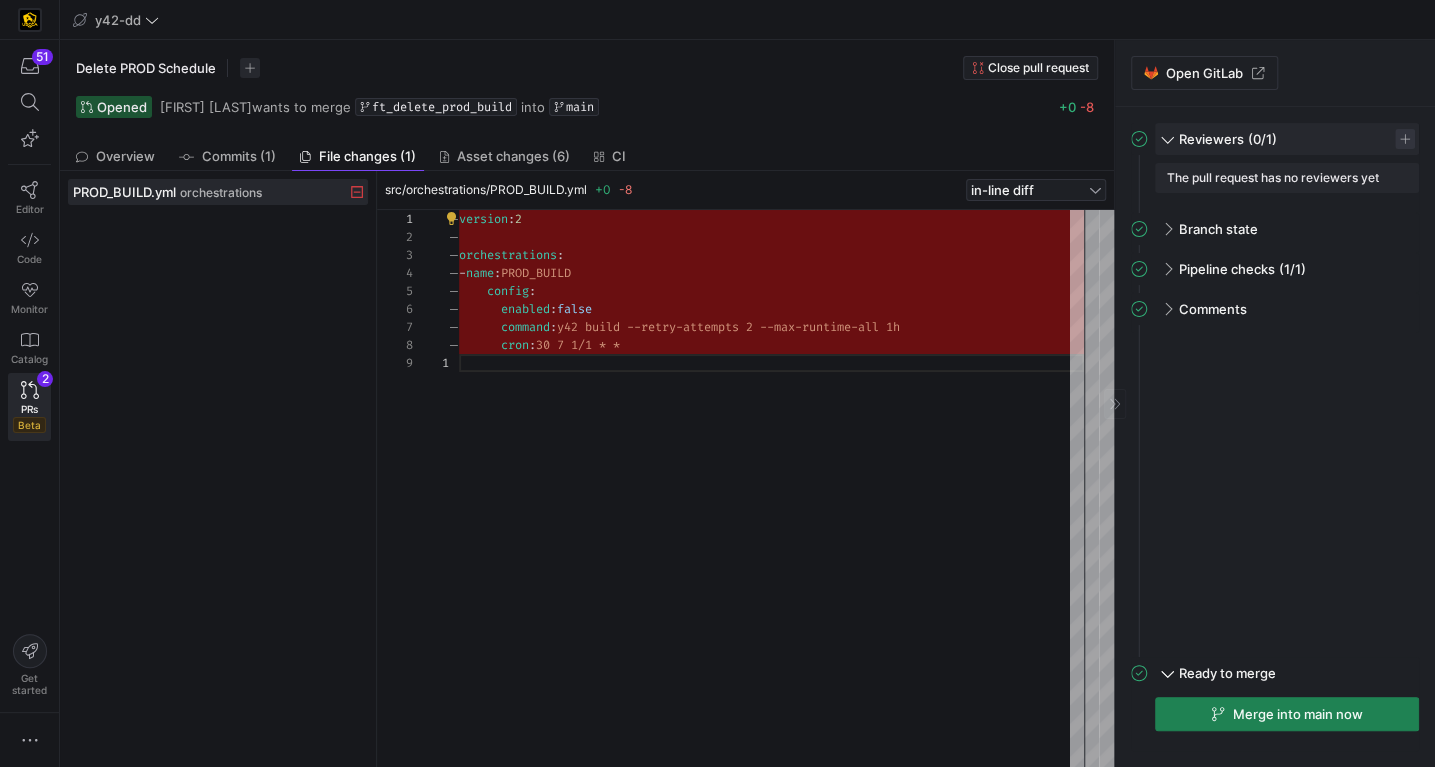 click at bounding box center [1405, 139] 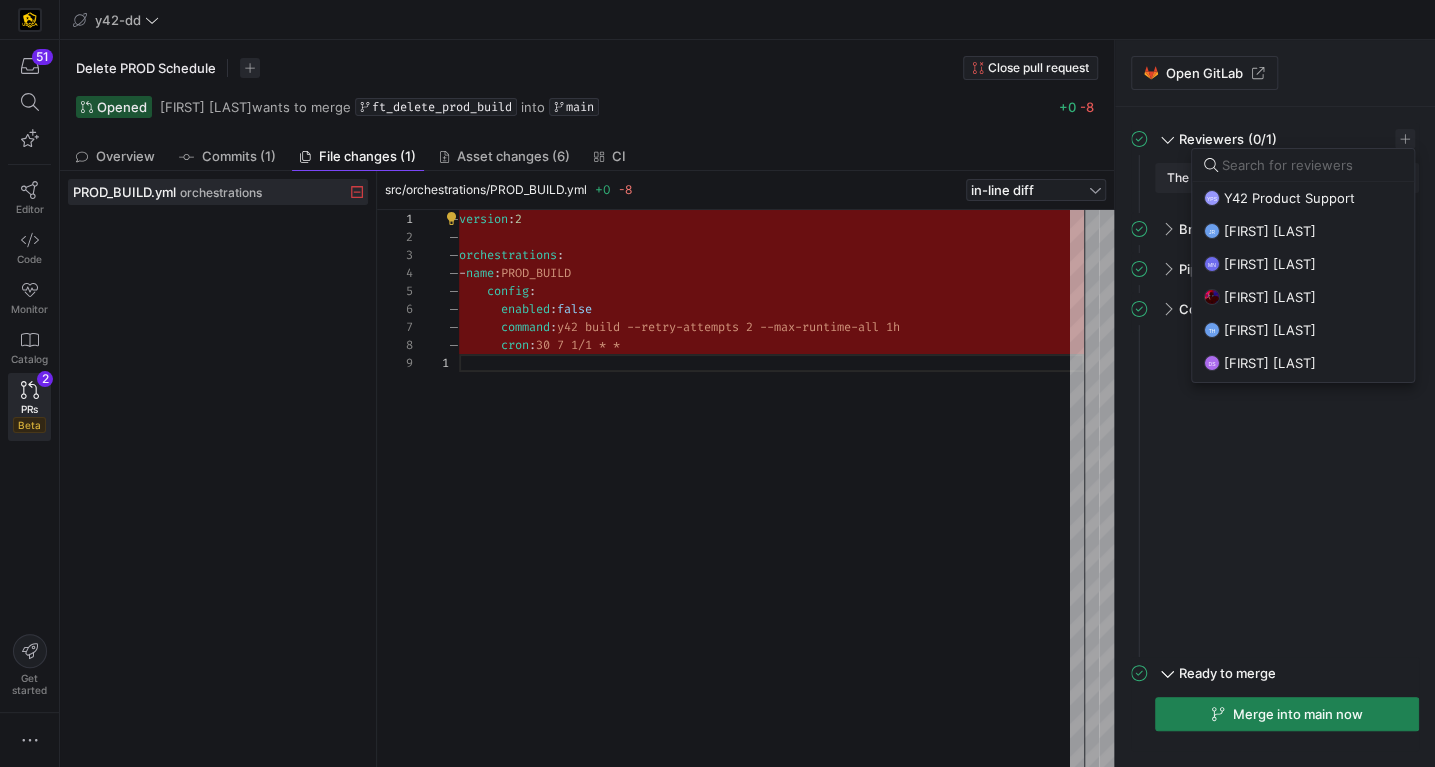 click at bounding box center [1312, 165] 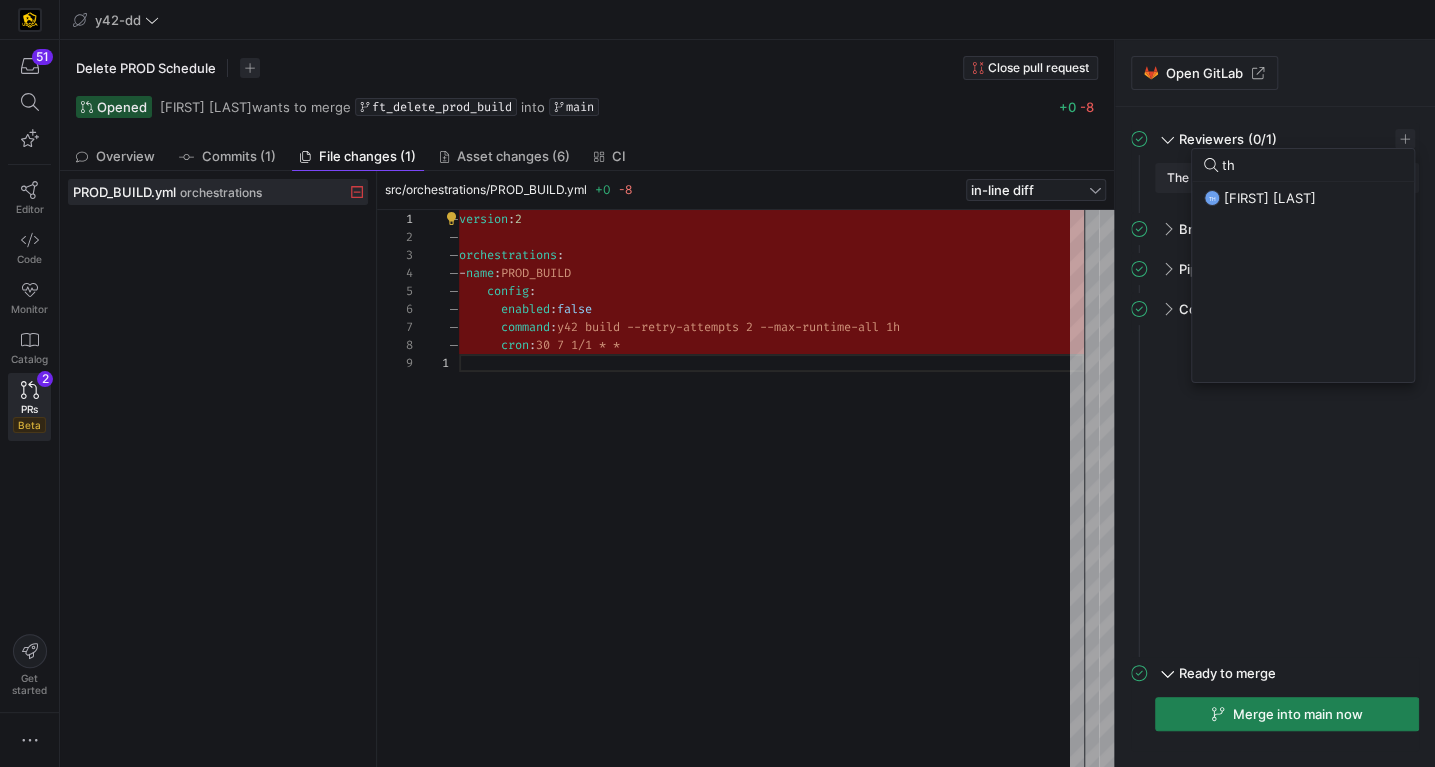 type on "t" 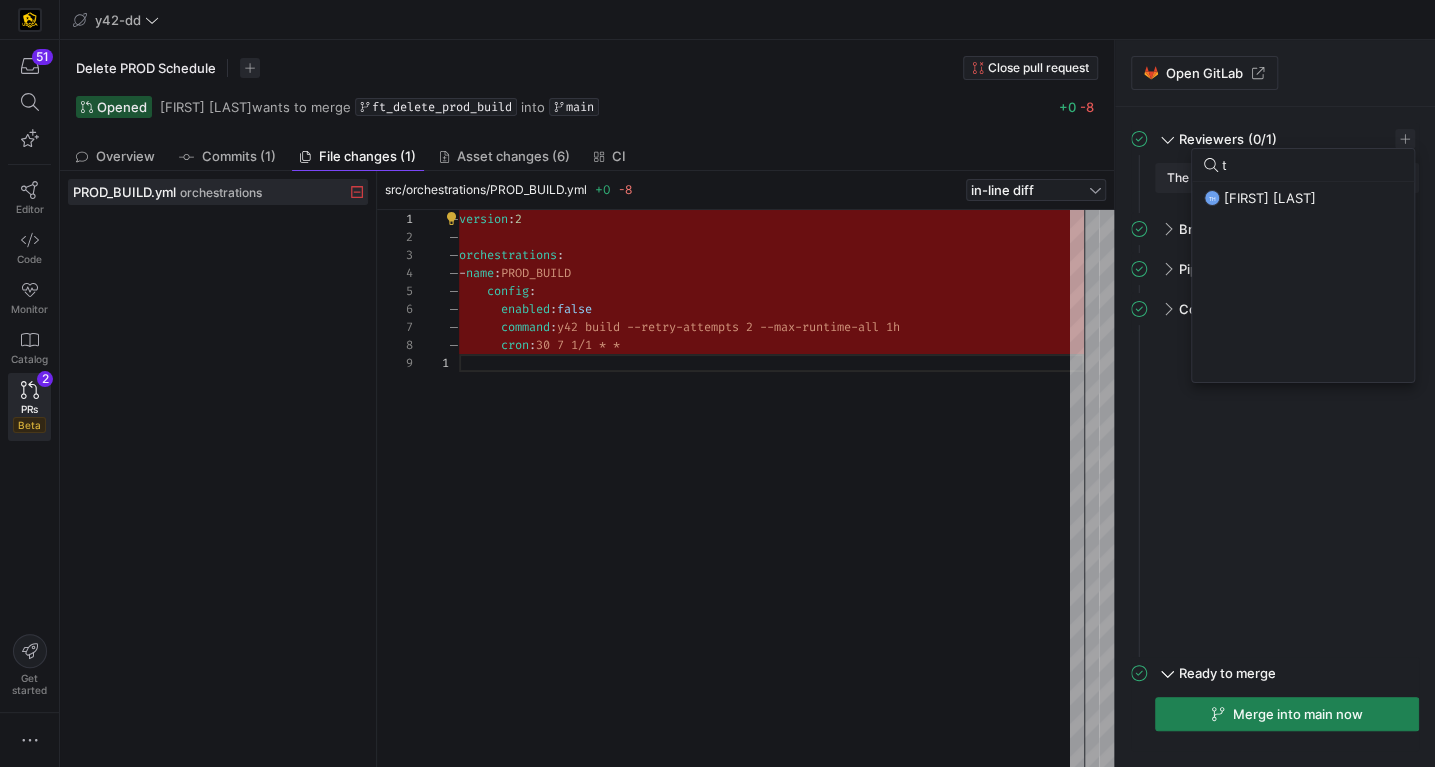 type 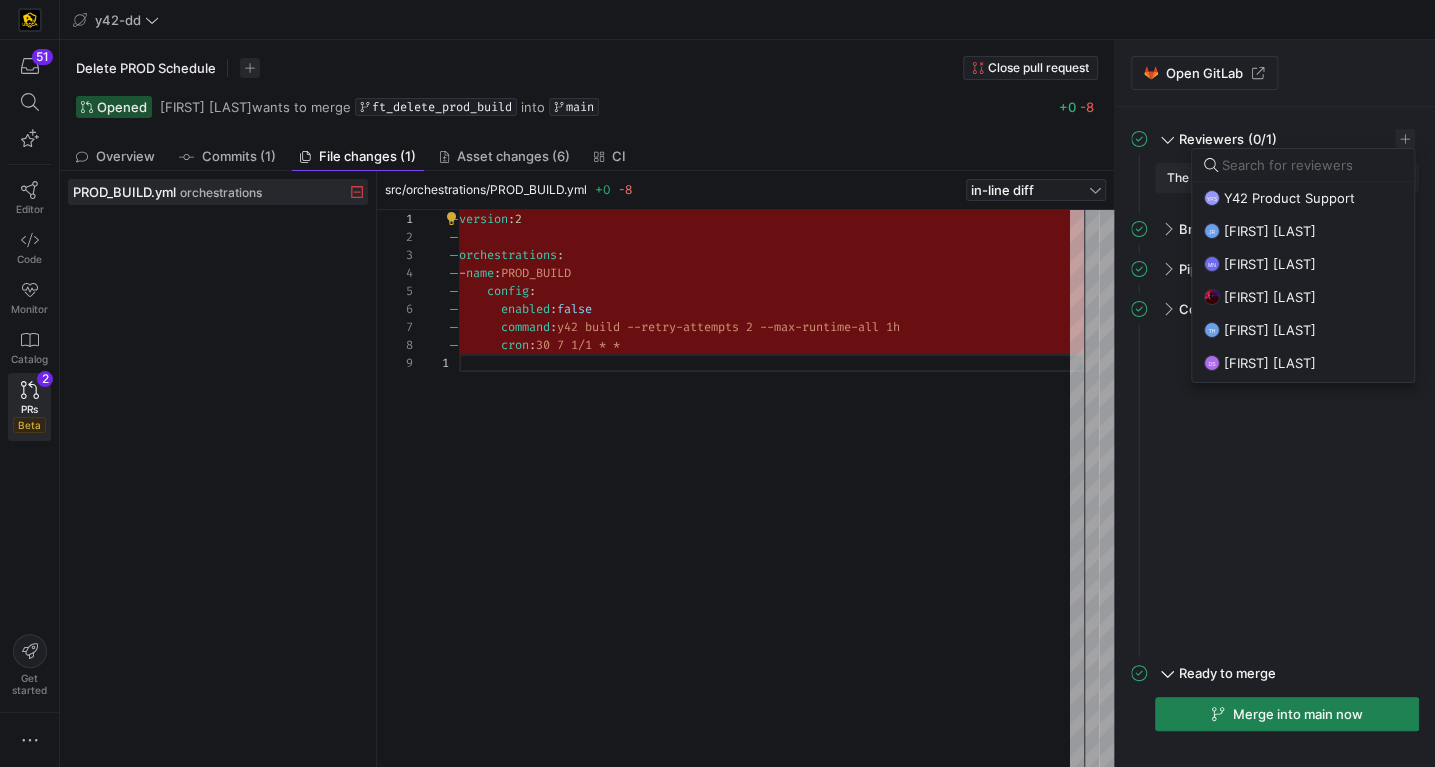 click at bounding box center (717, 383) 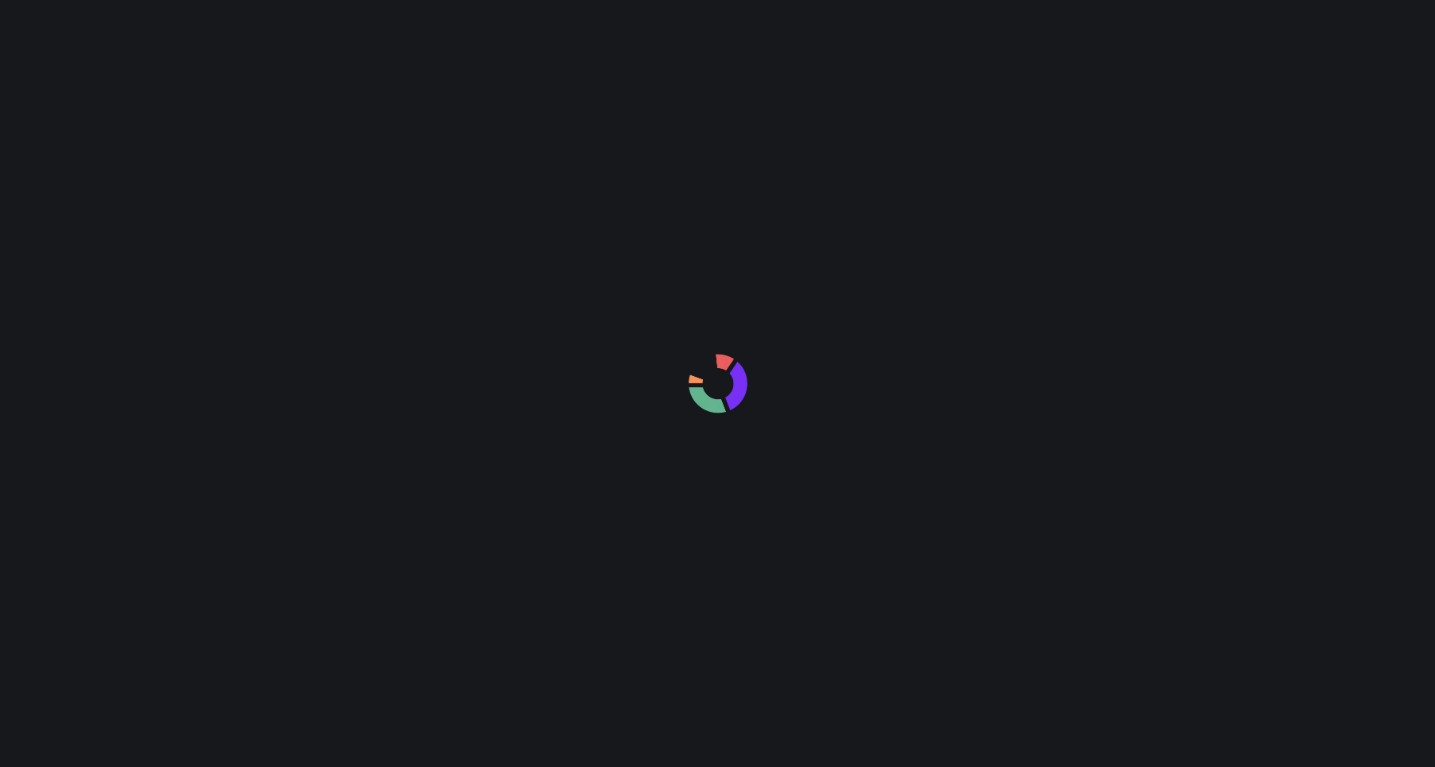 scroll, scrollTop: 0, scrollLeft: 0, axis: both 